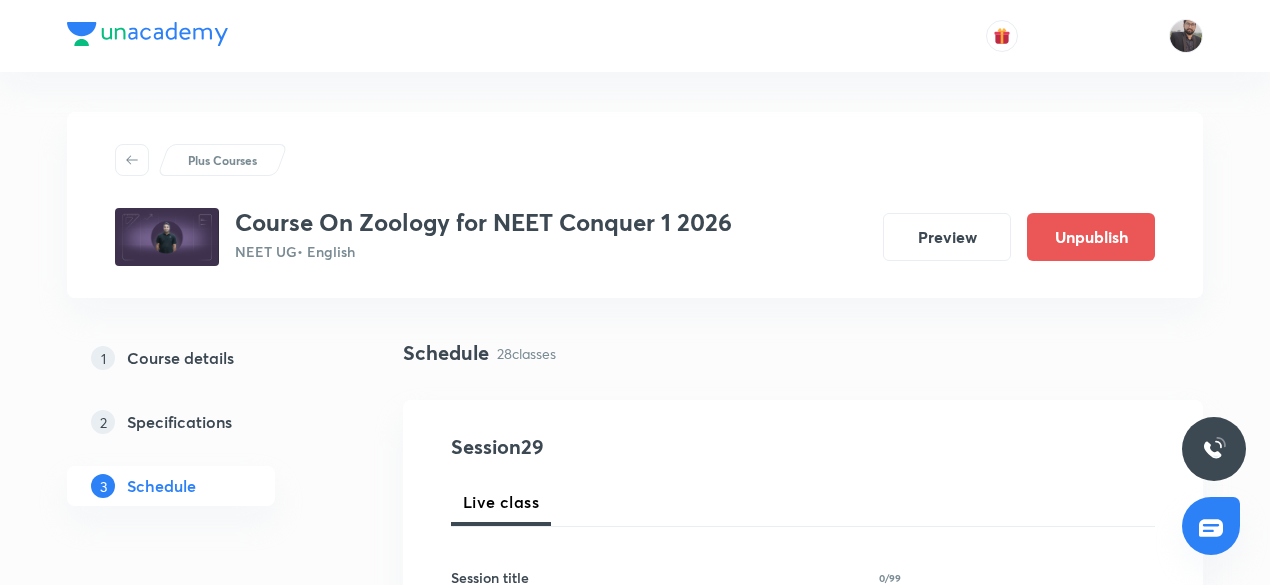 scroll, scrollTop: 0, scrollLeft: 0, axis: both 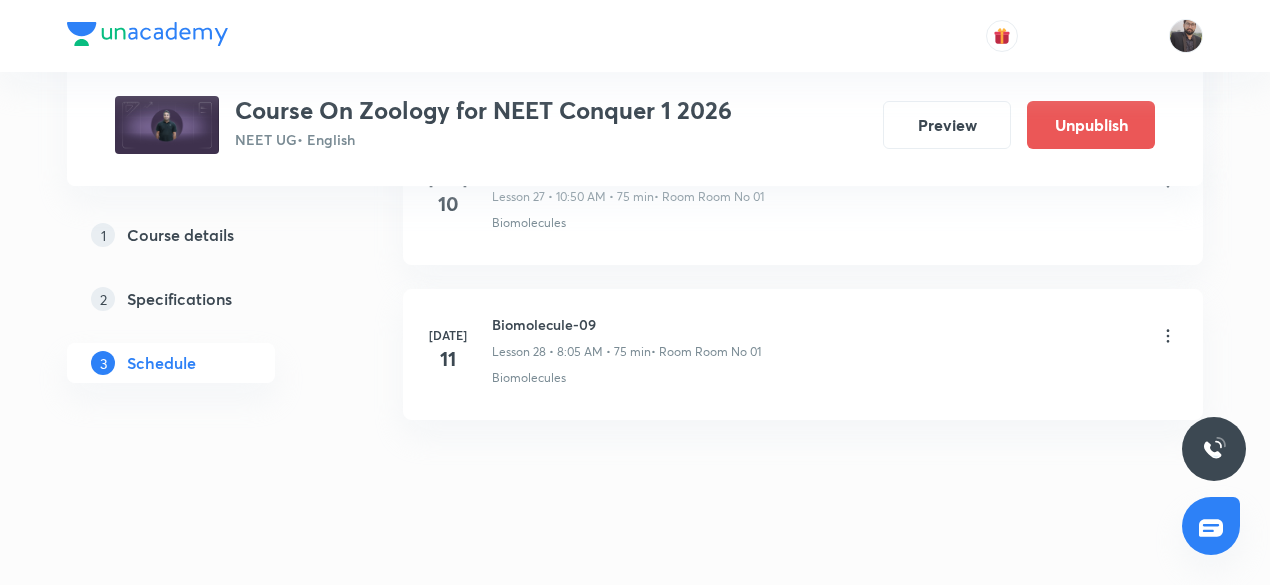 click on "Biomolecule-09" at bounding box center [626, 324] 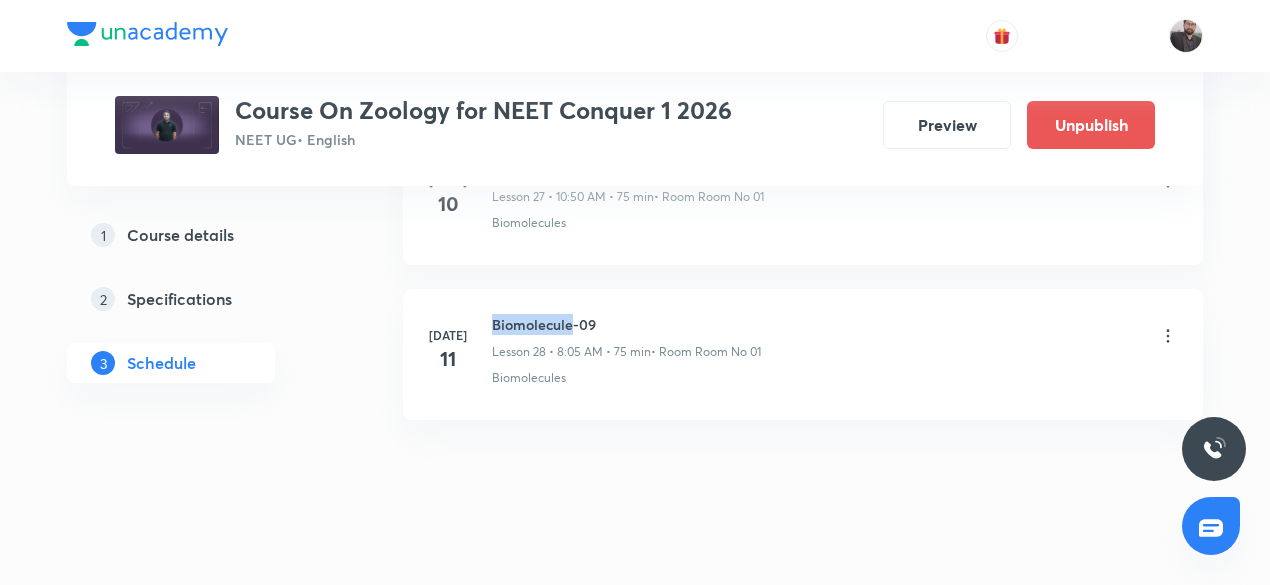 click on "Biomolecule-09" at bounding box center [626, 324] 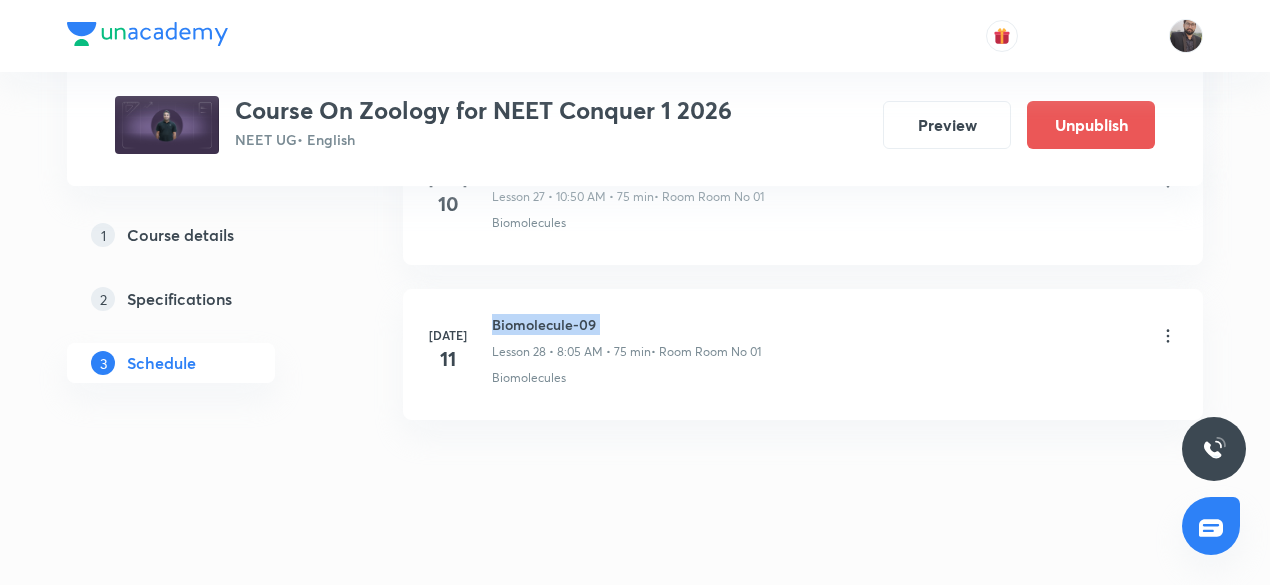 click on "Biomolecule-09" at bounding box center [626, 324] 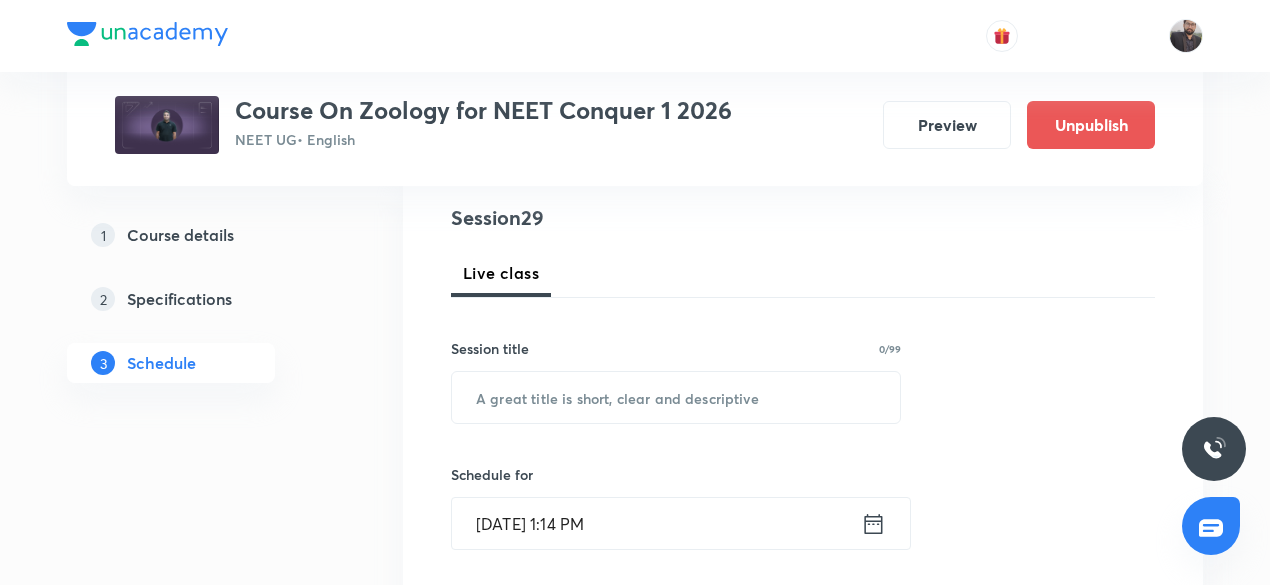 scroll, scrollTop: 263, scrollLeft: 0, axis: vertical 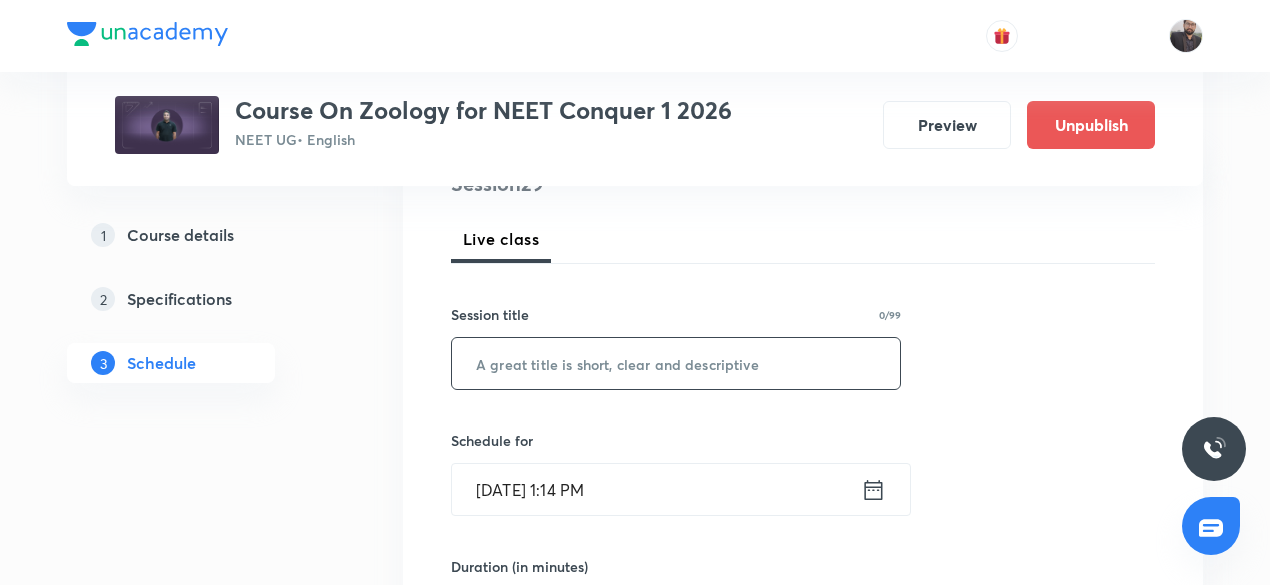 click at bounding box center (676, 363) 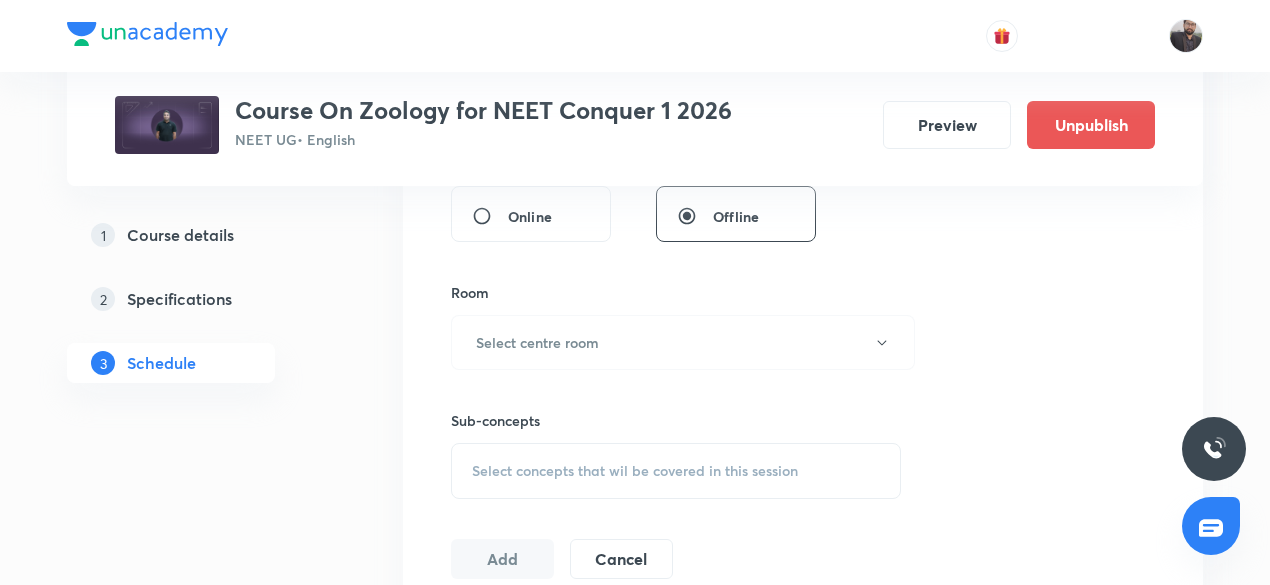 scroll, scrollTop: 806, scrollLeft: 0, axis: vertical 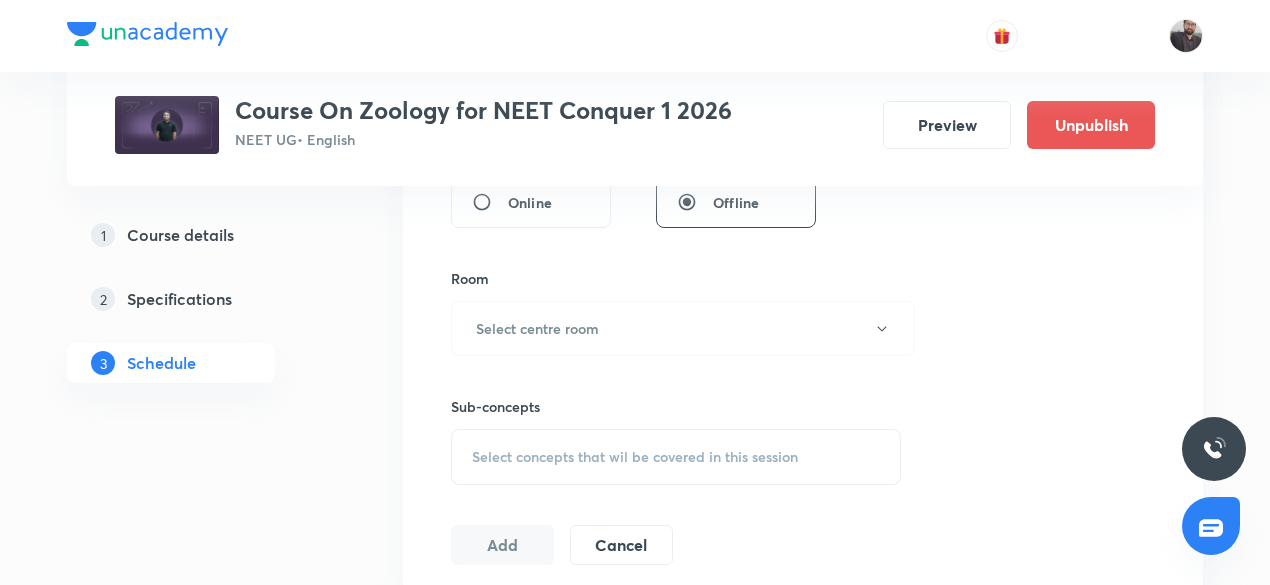 click on "Select concepts that wil be covered in this session" at bounding box center [635, 457] 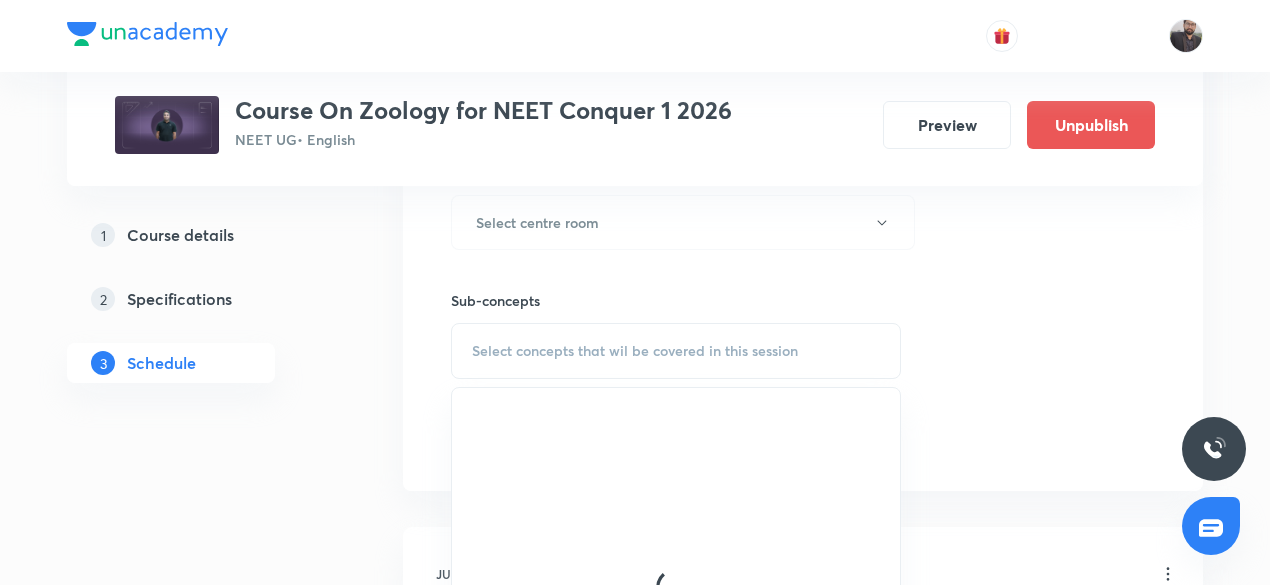 scroll, scrollTop: 913, scrollLeft: 0, axis: vertical 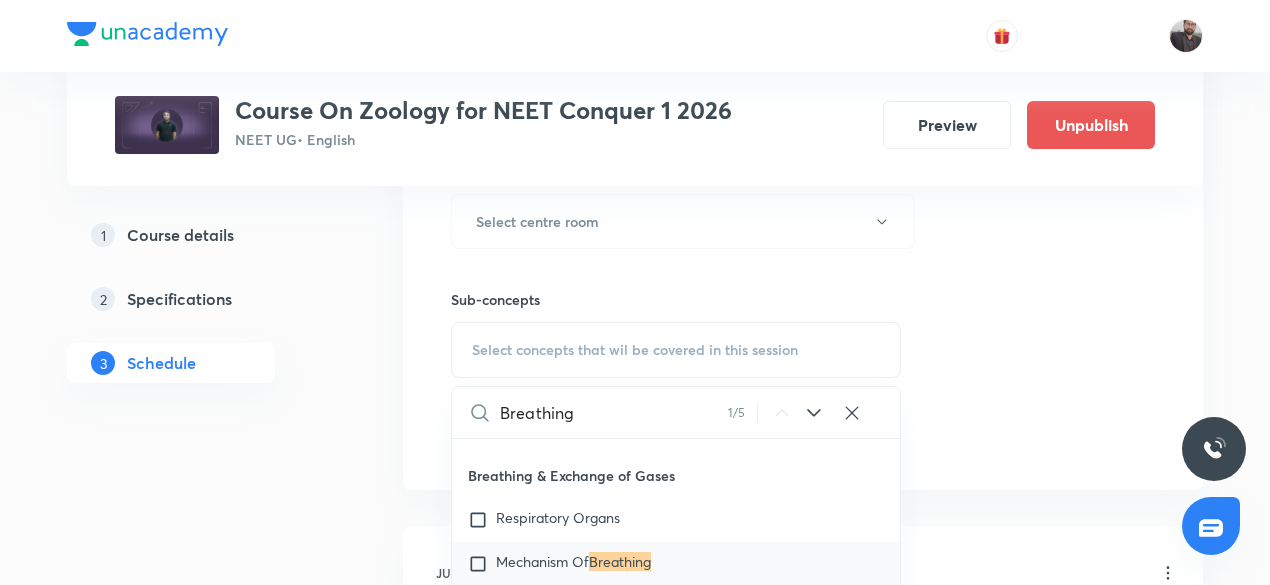 type on "Breathing" 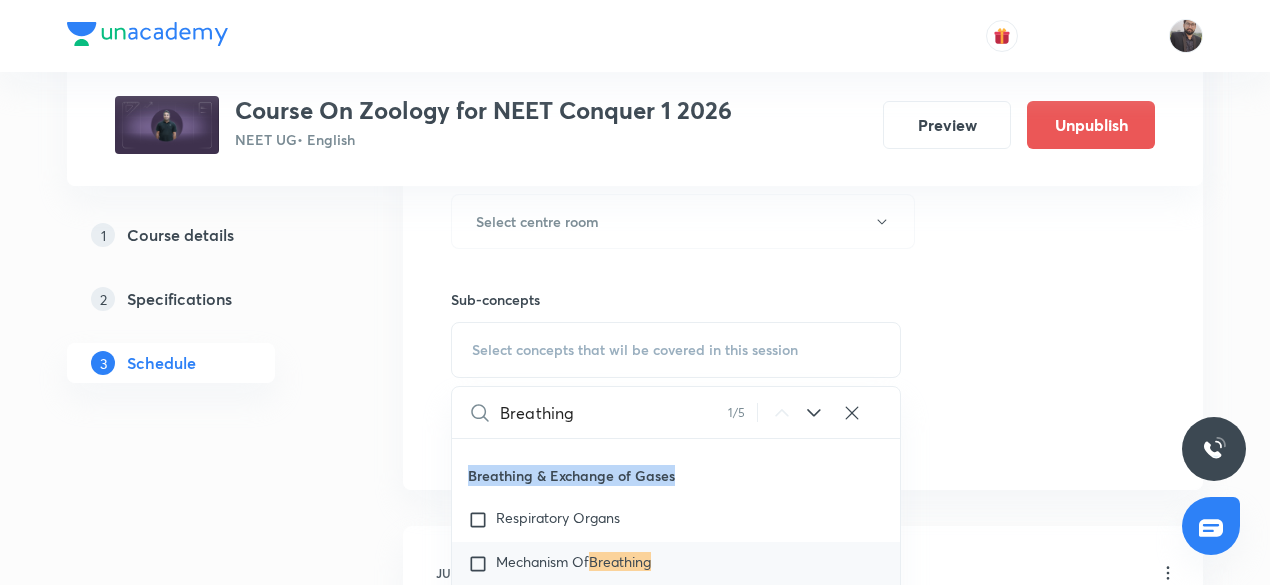 click on "Breathing & Exchange of Gases" at bounding box center (676, 475) 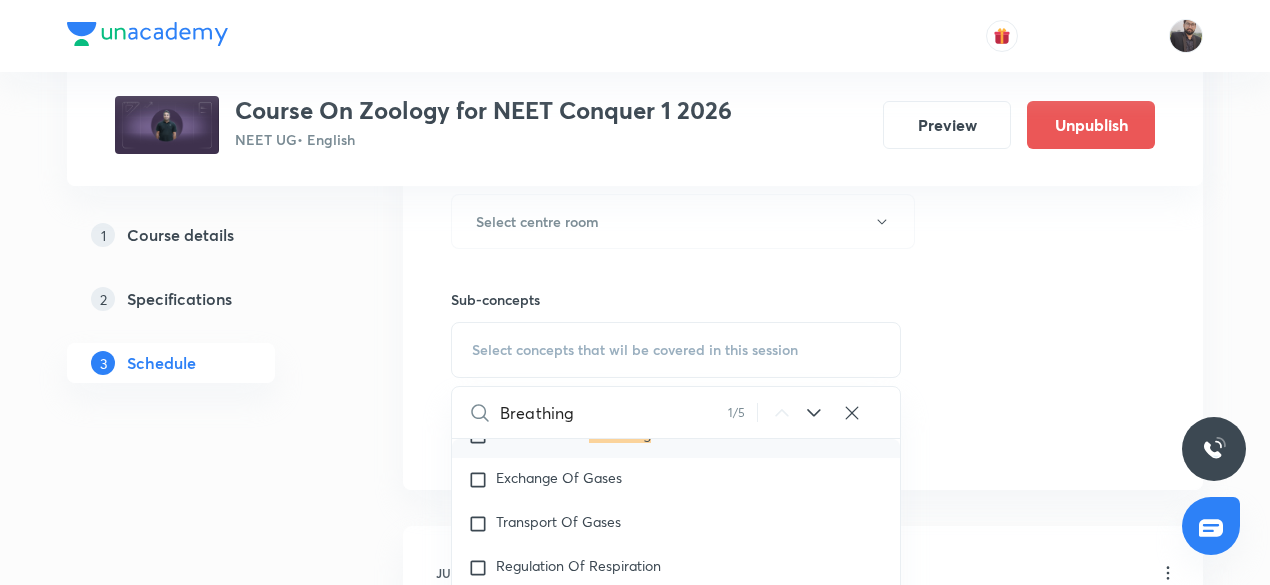 scroll, scrollTop: 7958, scrollLeft: 0, axis: vertical 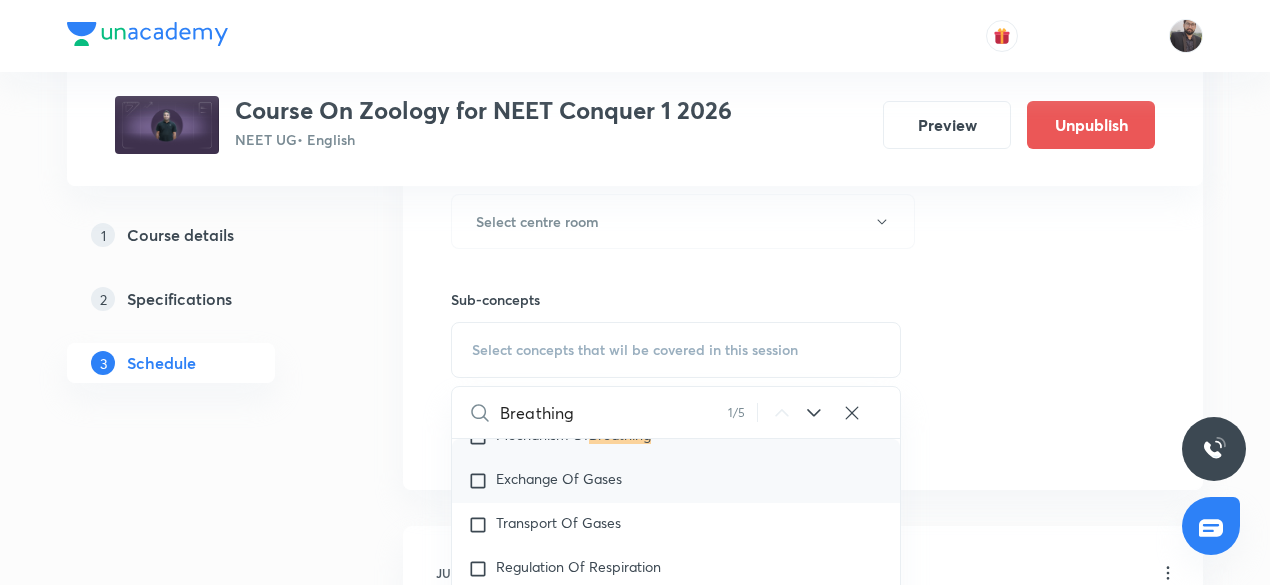 click on "Exchange Of Gases" at bounding box center (559, 478) 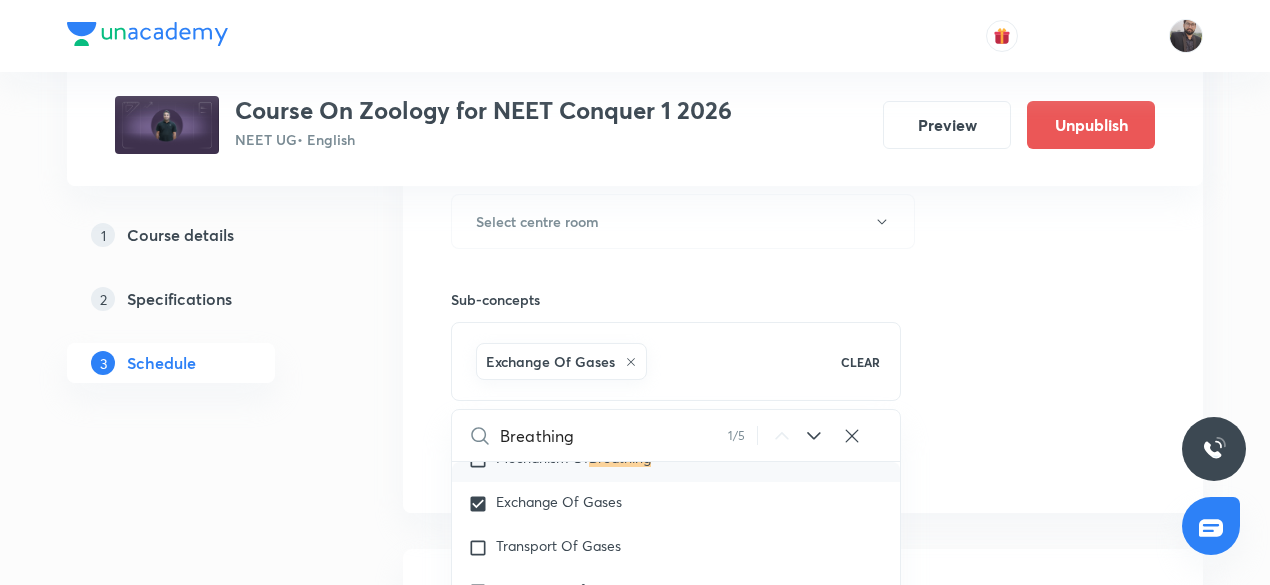 click on "Session  29 Live class Session title 0/99 ​ Schedule for Jul 11, 2025, 1:14 PM ​ Duration (in minutes) ​   Session type Online Offline Room Select centre room Sub-concepts Exchange Of Gases CLEAR Breathing 1 / 5 ​ Living World What Is Living? Diversity In The Living World Systematics Types Of Taxonomy Fundamental Components Of Taxonomy Taxonomic Categories Taxonomical Aids The Three Domains Of Life Biological Nomenclature  Biological Classification System Of Classification Kingdom Monera Kingdom Protista Kingdom Fungi Kingdom Plantae Kingdom Animalia Linchens Mycorrhiza Virus Prions Viroids Plant Kingdom Algae Bryophytes Pteridophytes Gymnosperms Angiosperms Animal Kingdom Basics Of Classification Classification Of Animals Animal Kingdom Covered previously Animal Diversity Animal Diversity Morphology - Flowering Plants Plant Morphology Root Types Of Roots Stem Types Of Stem  Leaf Inflorescence Flower Fruit Seed Semi-Technical Description Of A Typical Flowering Plant Anatomy - Flowering Plants Frogs ER" at bounding box center (803, 0) 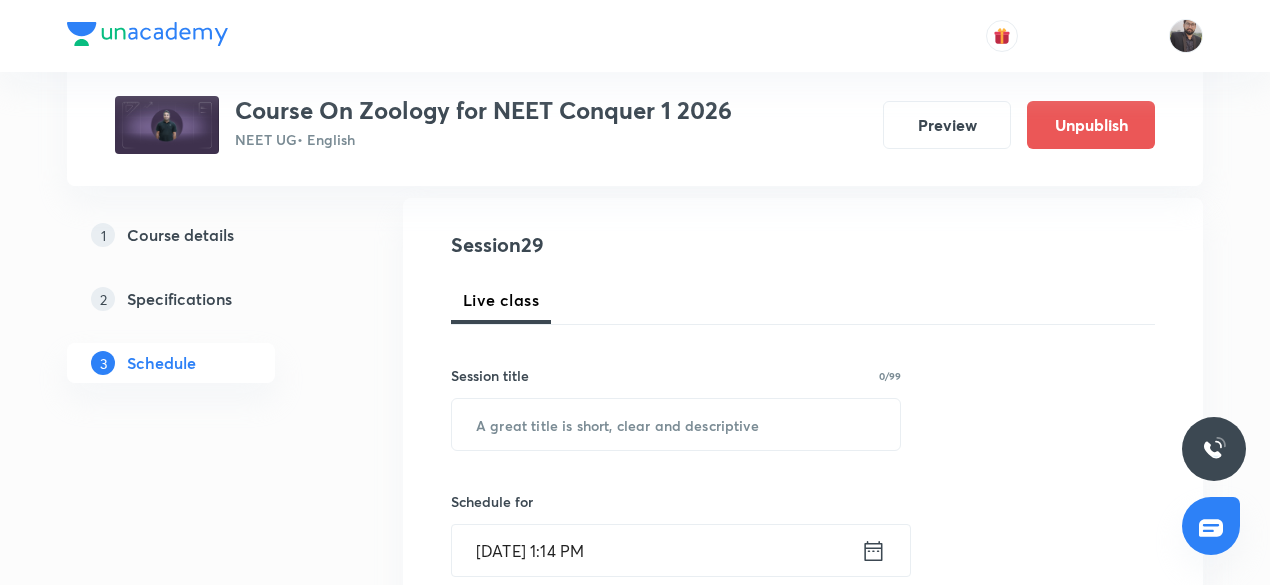 scroll, scrollTop: 203, scrollLeft: 0, axis: vertical 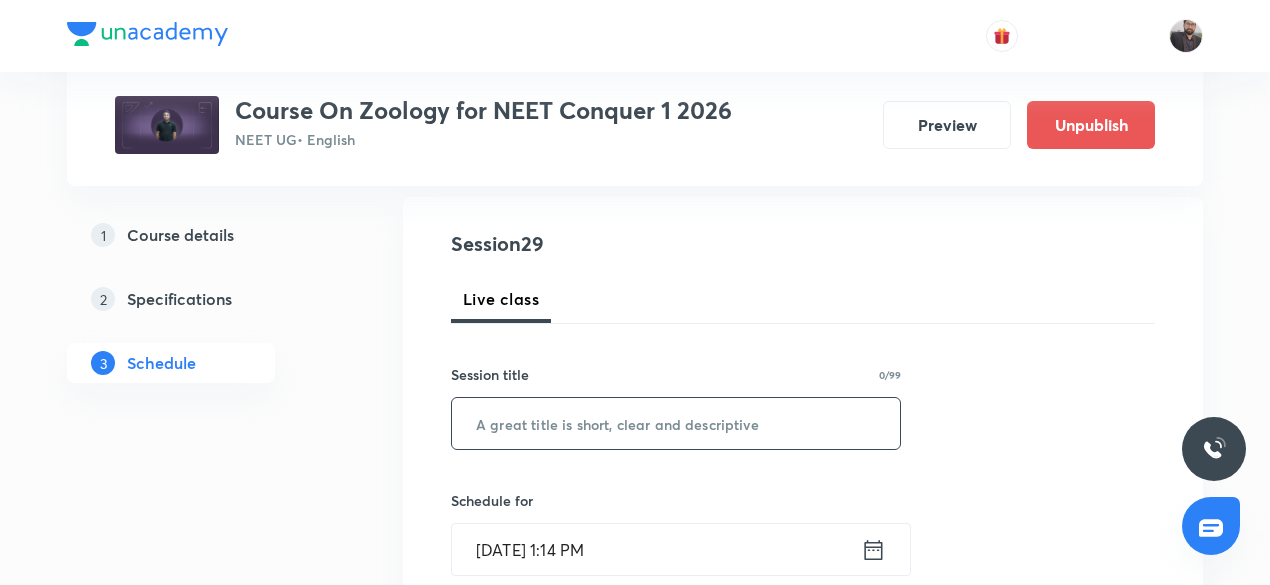 click at bounding box center (676, 423) 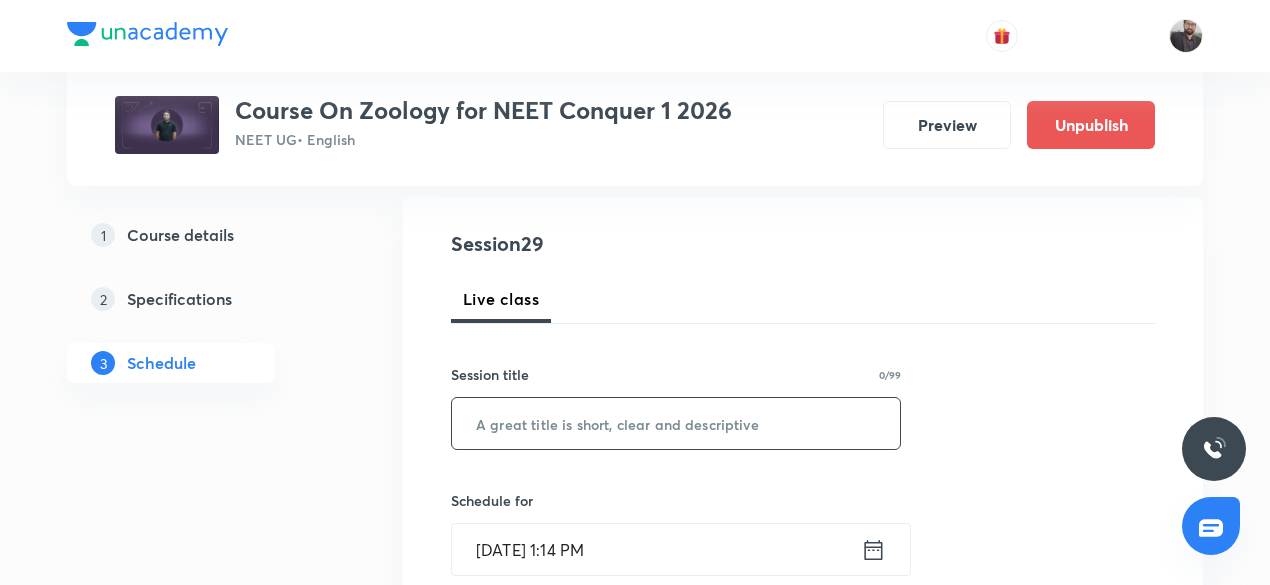 paste on "Breathing & Exchange of Gases" 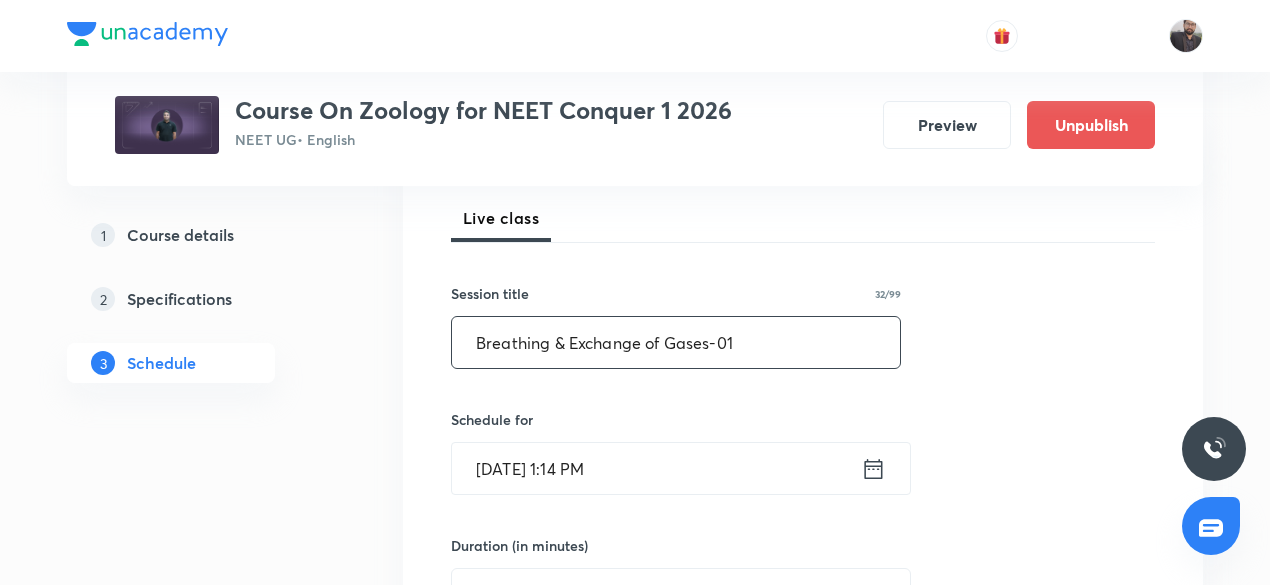 scroll, scrollTop: 308, scrollLeft: 0, axis: vertical 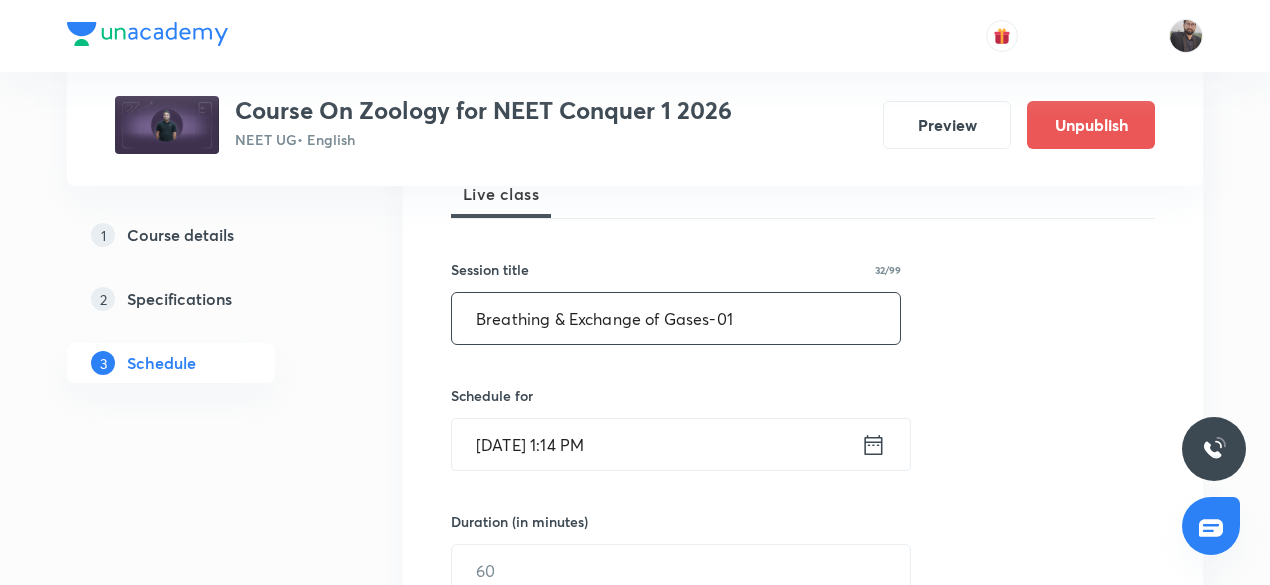 type on "Breathing & Exchange of Gases-01" 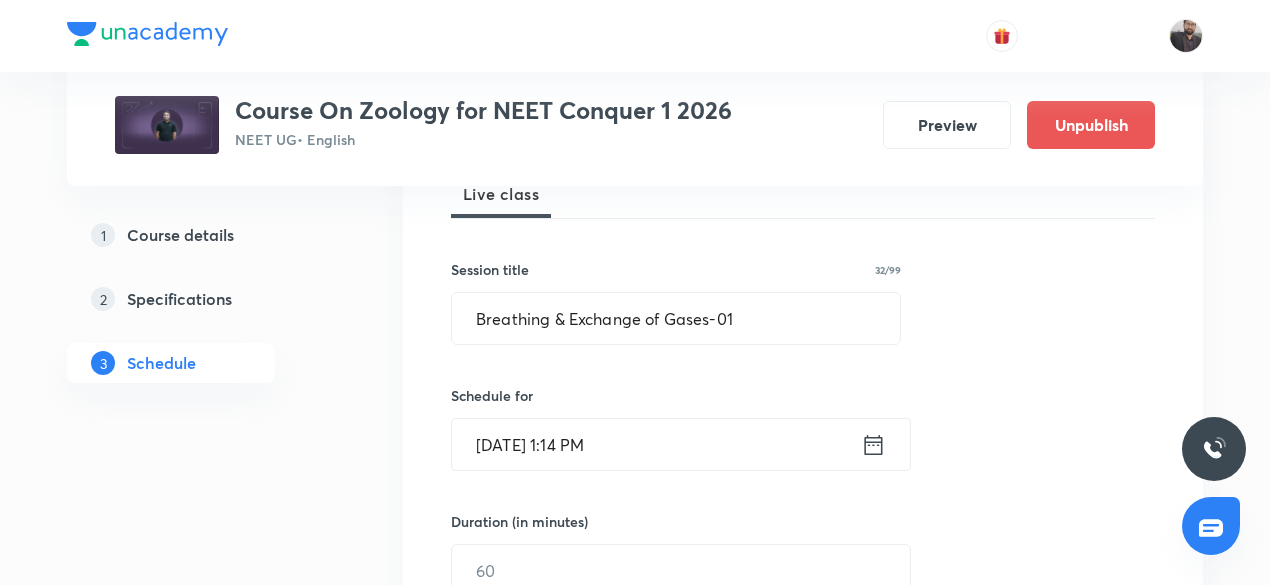 click on "Jul 11, 2025, 1:14 PM" at bounding box center [656, 444] 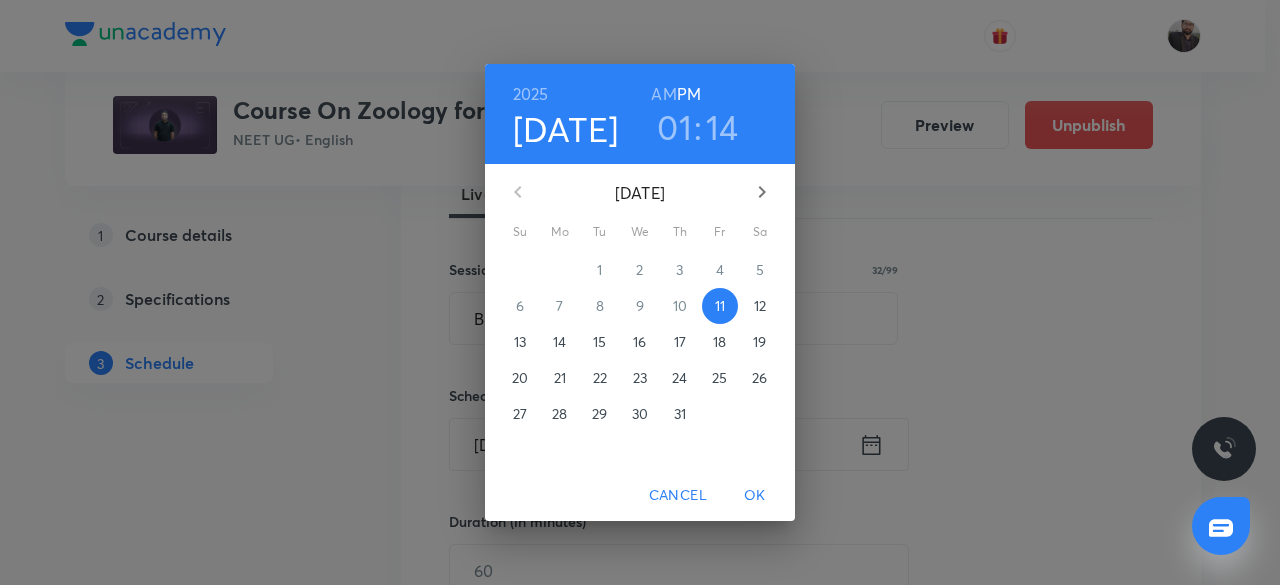 click on "12" at bounding box center (760, 306) 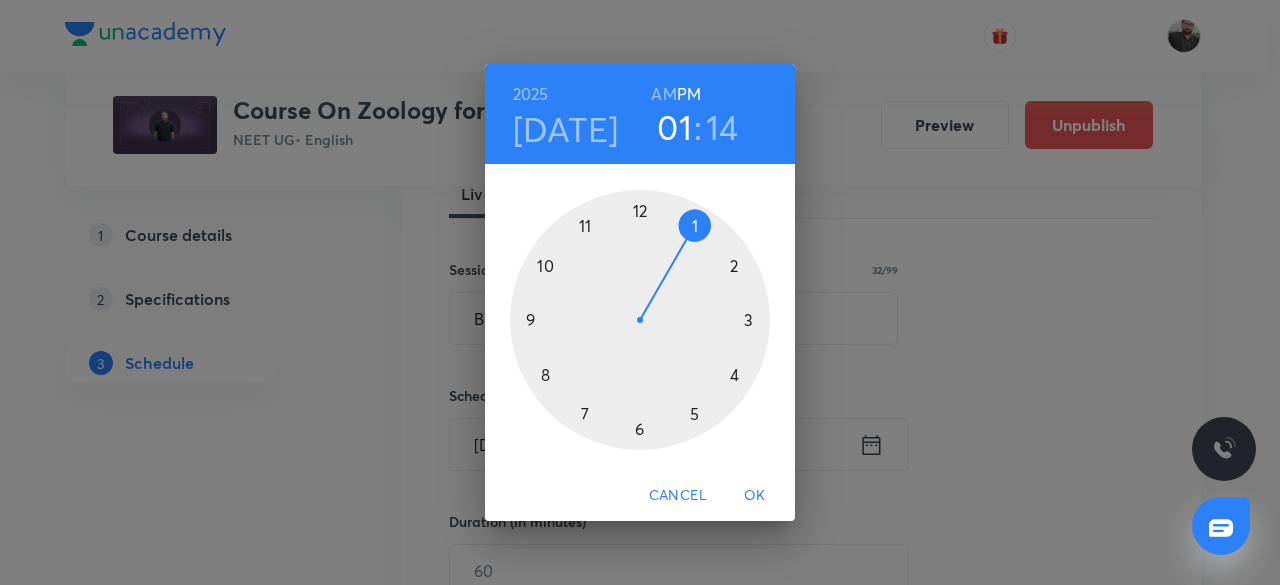 click on "AM" at bounding box center [663, 94] 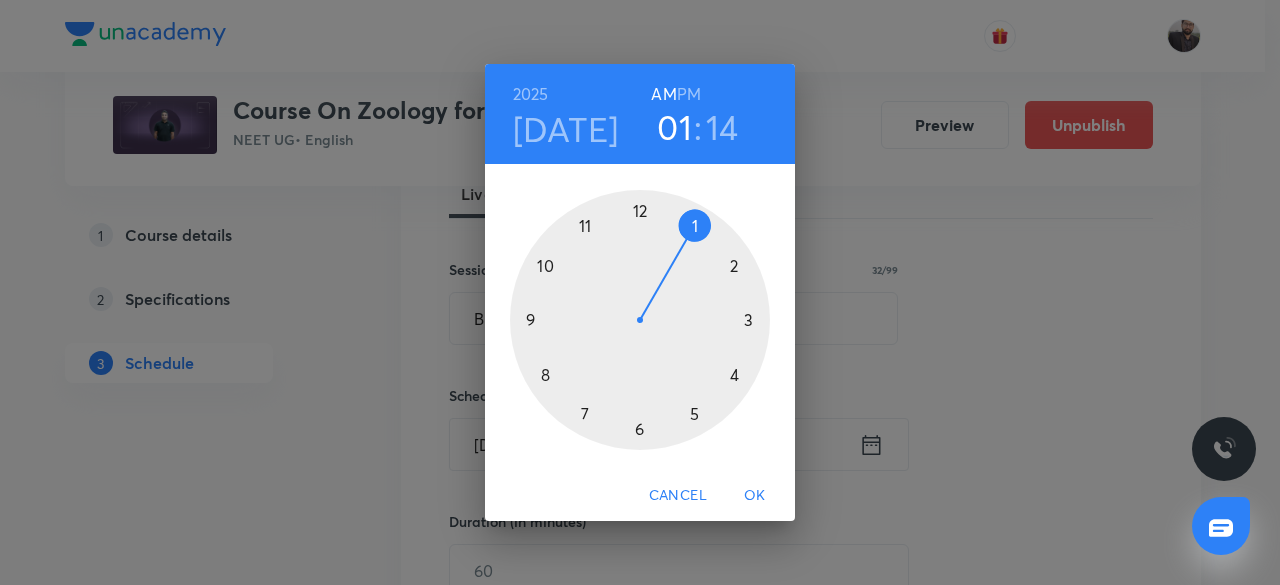 click at bounding box center [640, 320] 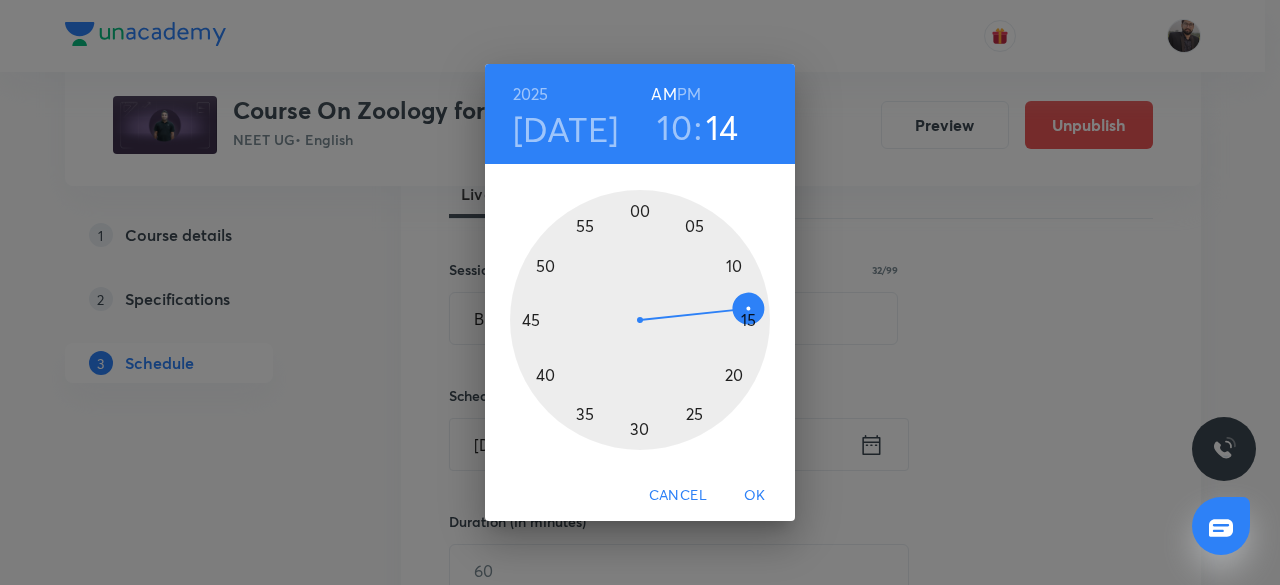 click at bounding box center (640, 320) 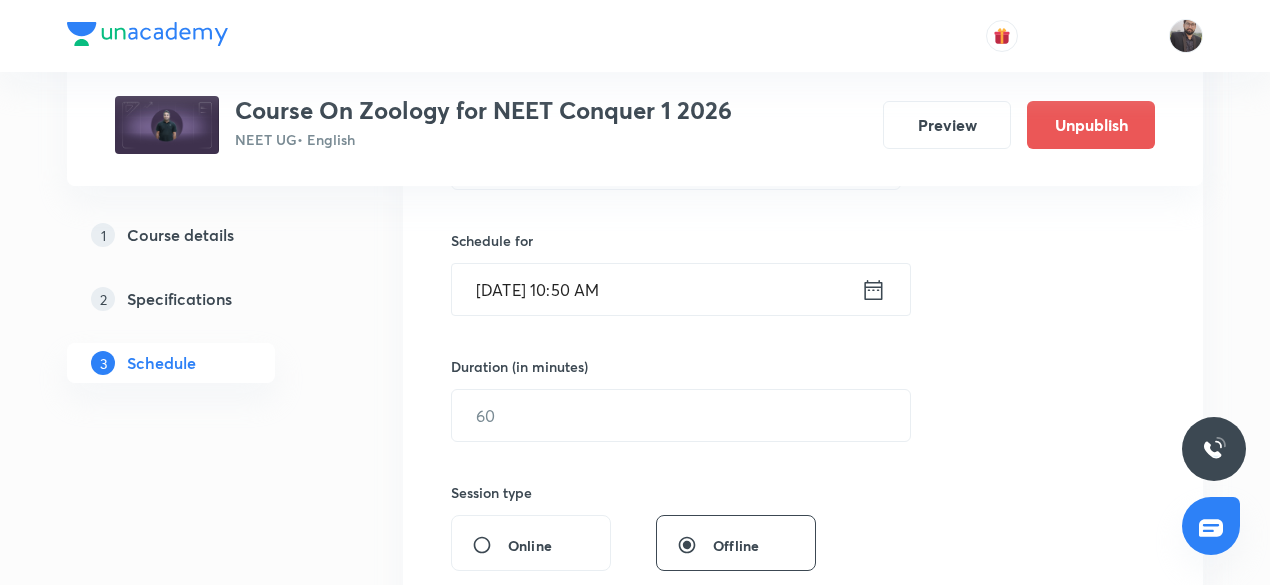 scroll, scrollTop: 464, scrollLeft: 0, axis: vertical 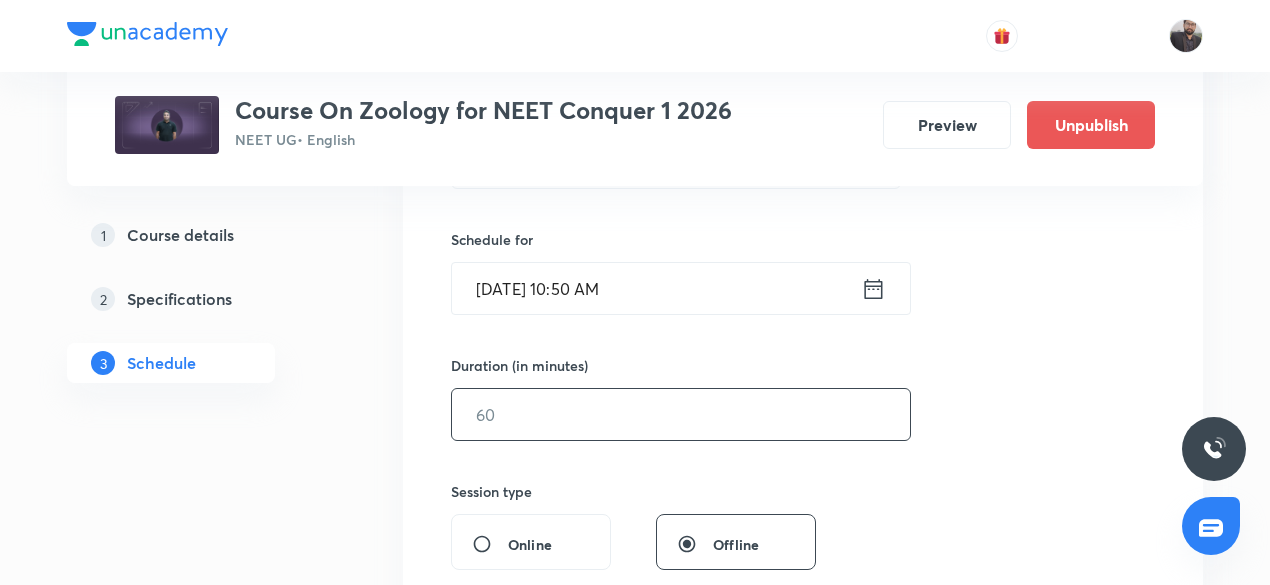 click at bounding box center (681, 414) 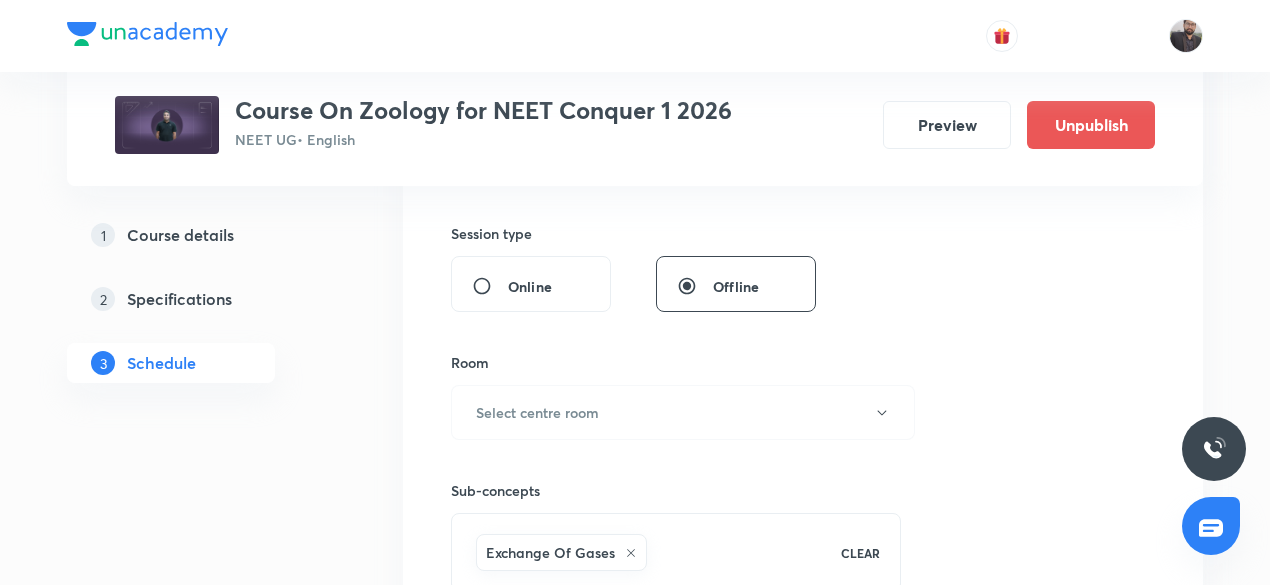 scroll, scrollTop: 741, scrollLeft: 0, axis: vertical 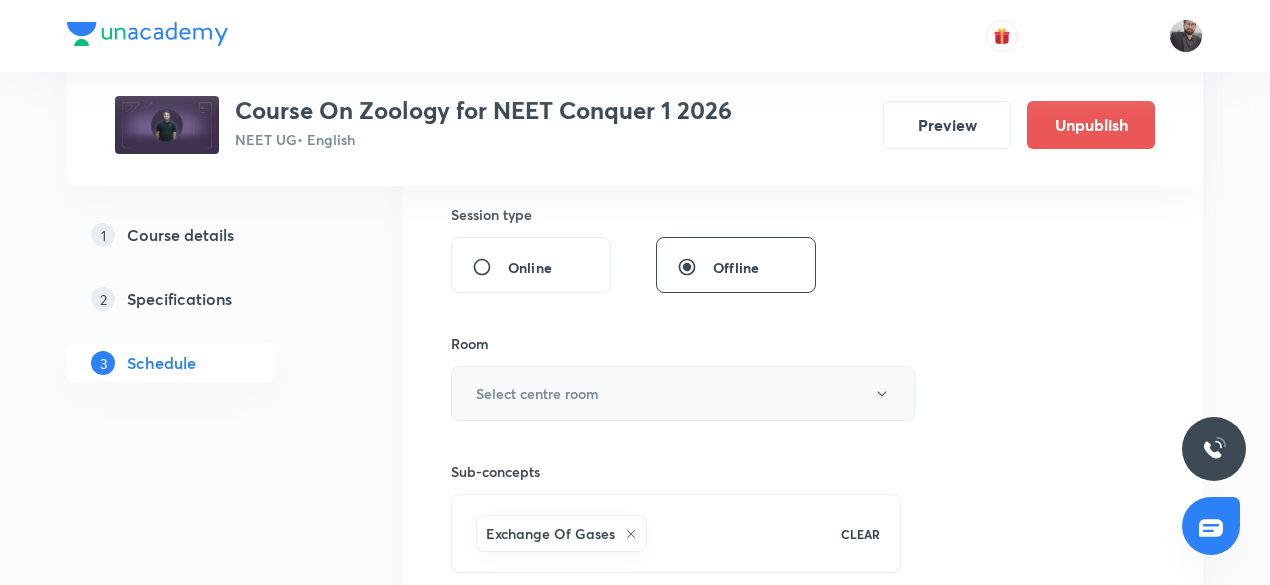 type on "75" 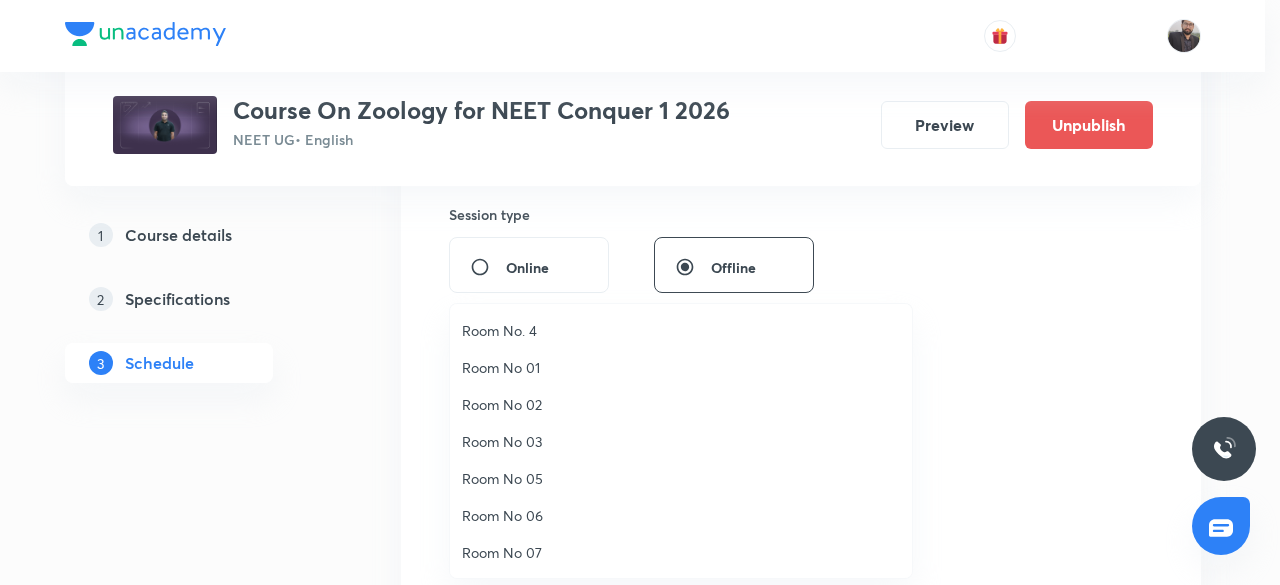 click on "Room No 01" at bounding box center (681, 367) 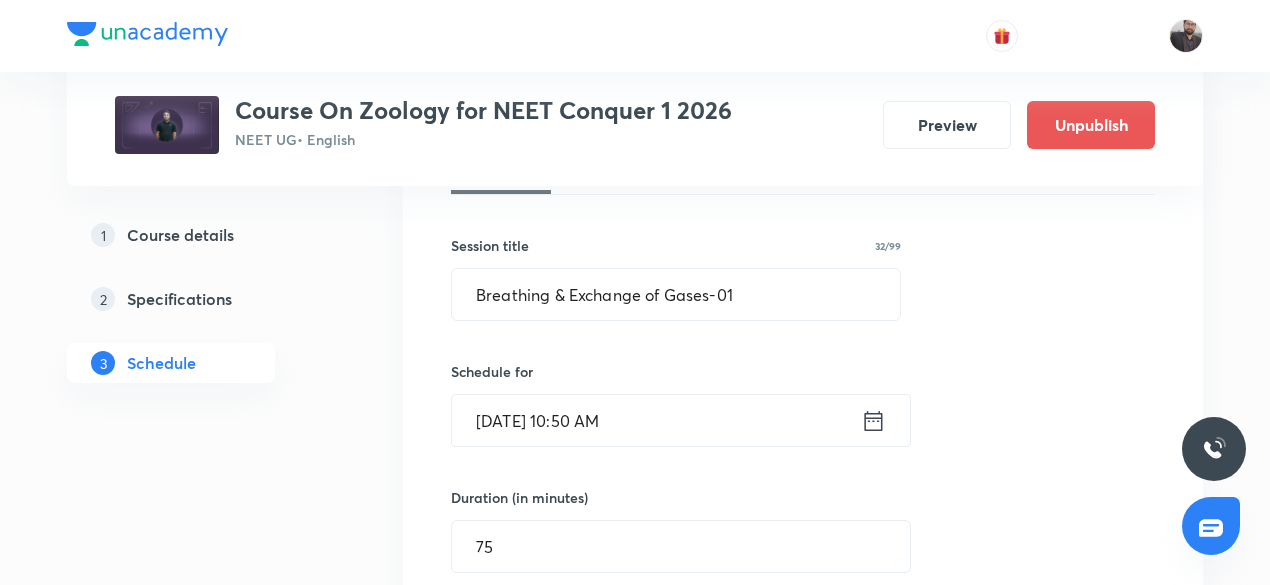 scroll, scrollTop: 328, scrollLeft: 0, axis: vertical 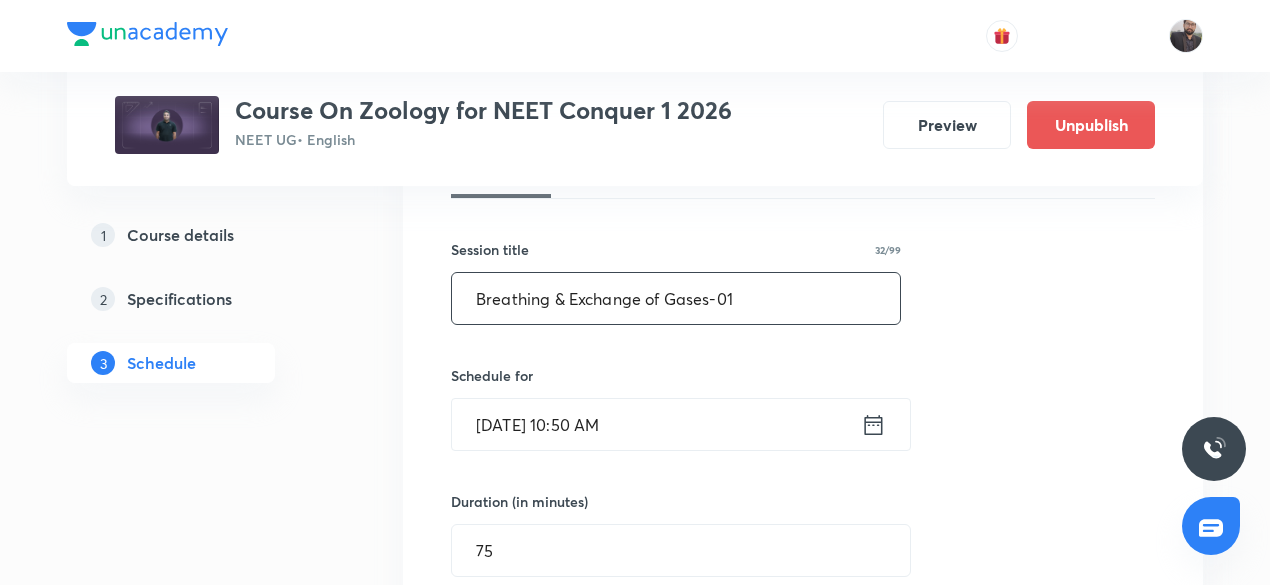 click on "Breathing & Exchange of Gases-01" at bounding box center (676, 298) 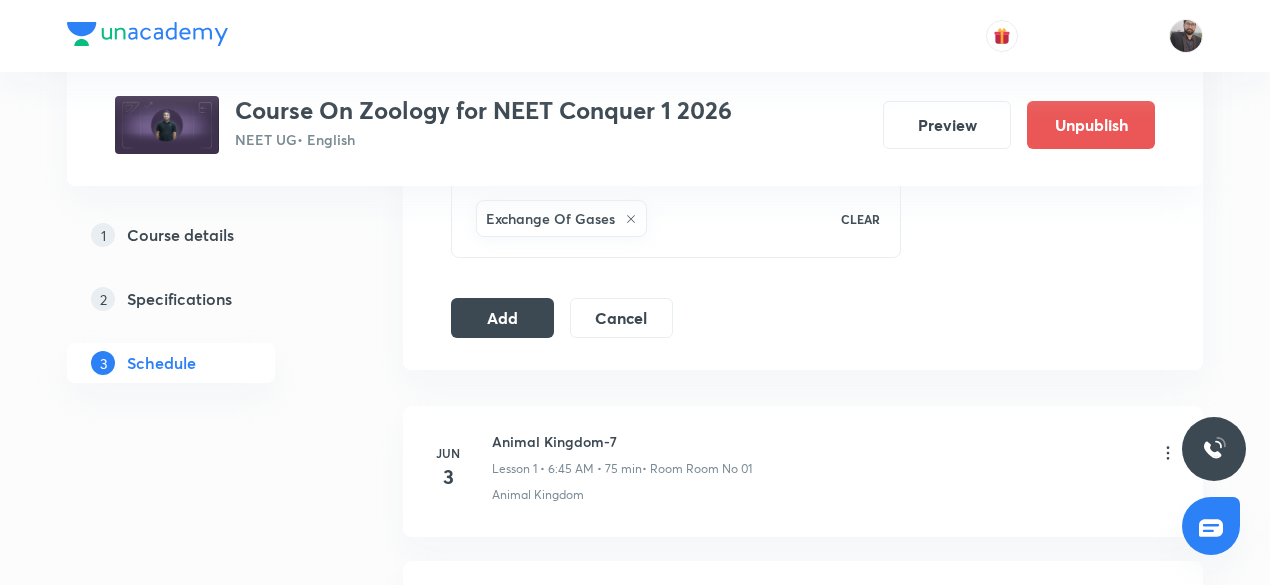 scroll, scrollTop: 1115, scrollLeft: 0, axis: vertical 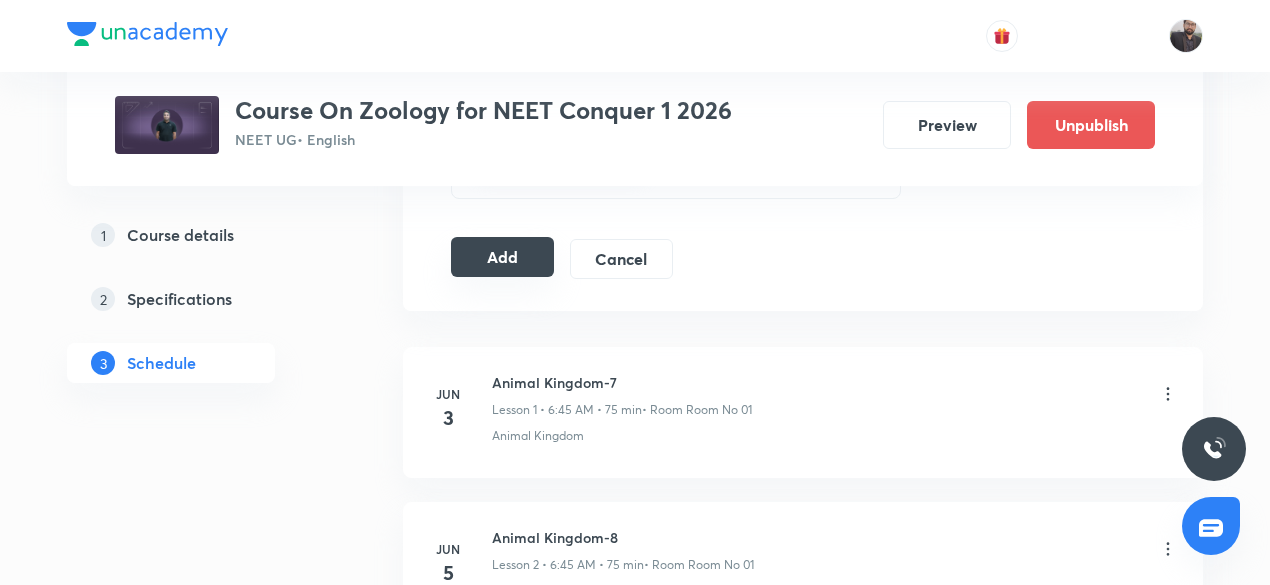 type on "Breathing & Exchange of Gases-02" 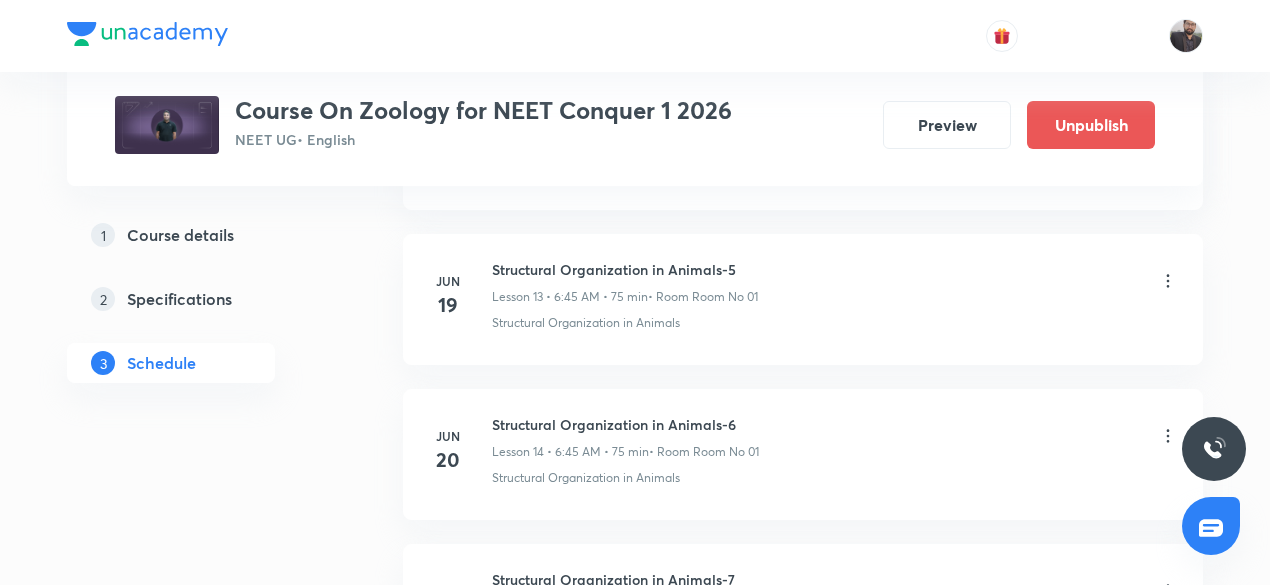 scroll, scrollTop: 2074, scrollLeft: 0, axis: vertical 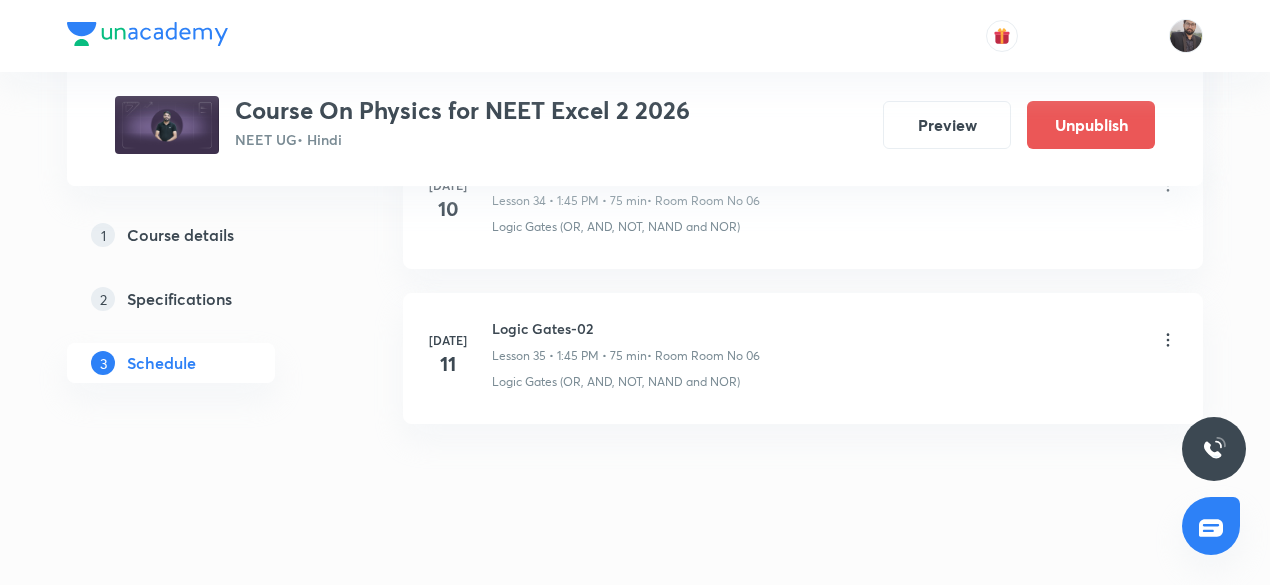 click 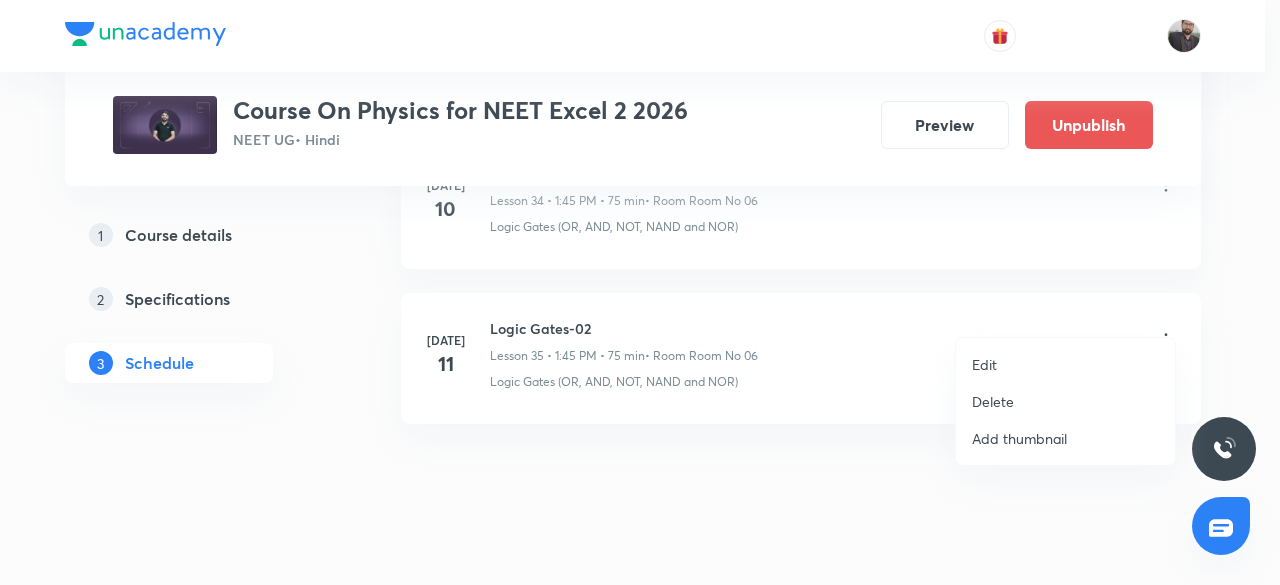 click on "Edit" at bounding box center (1065, 364) 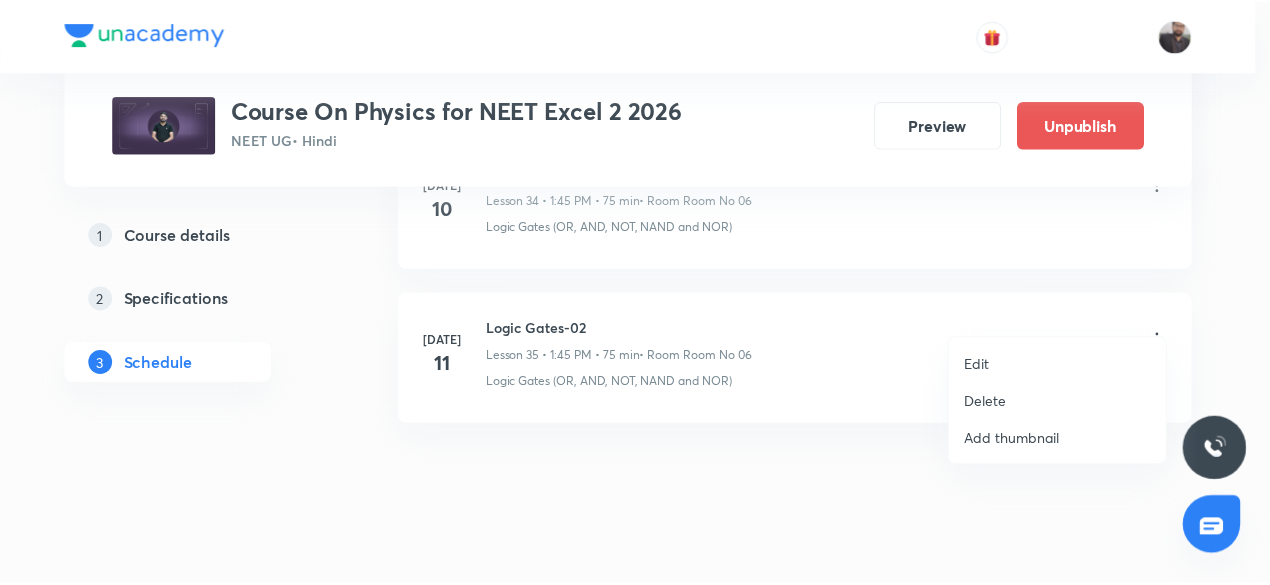 scroll, scrollTop: 6270, scrollLeft: 0, axis: vertical 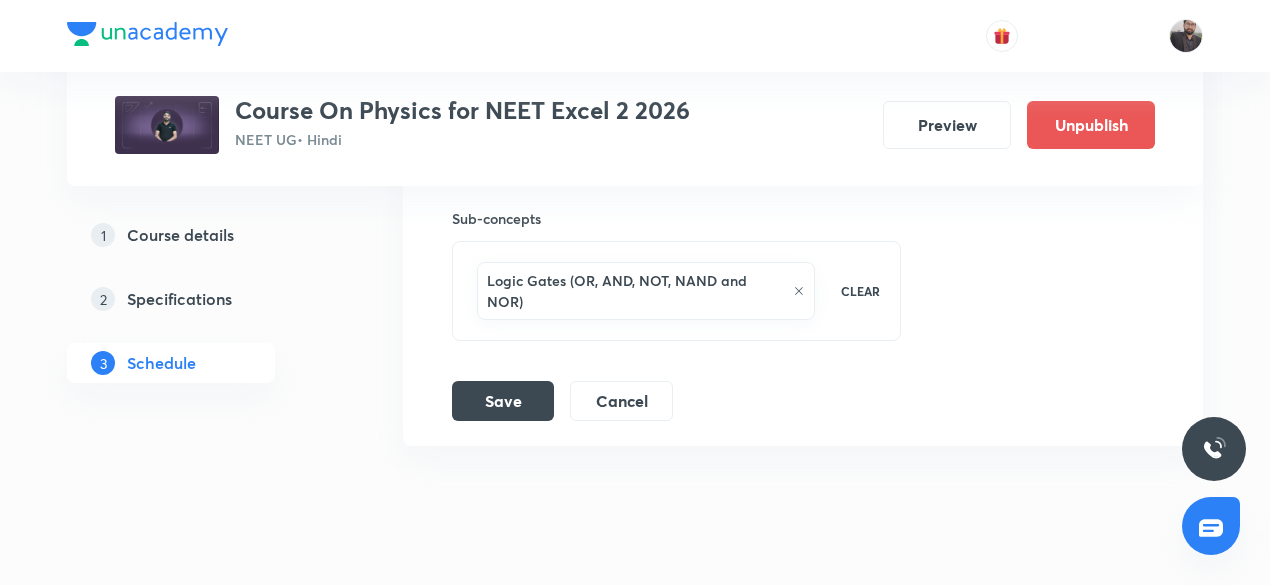 click 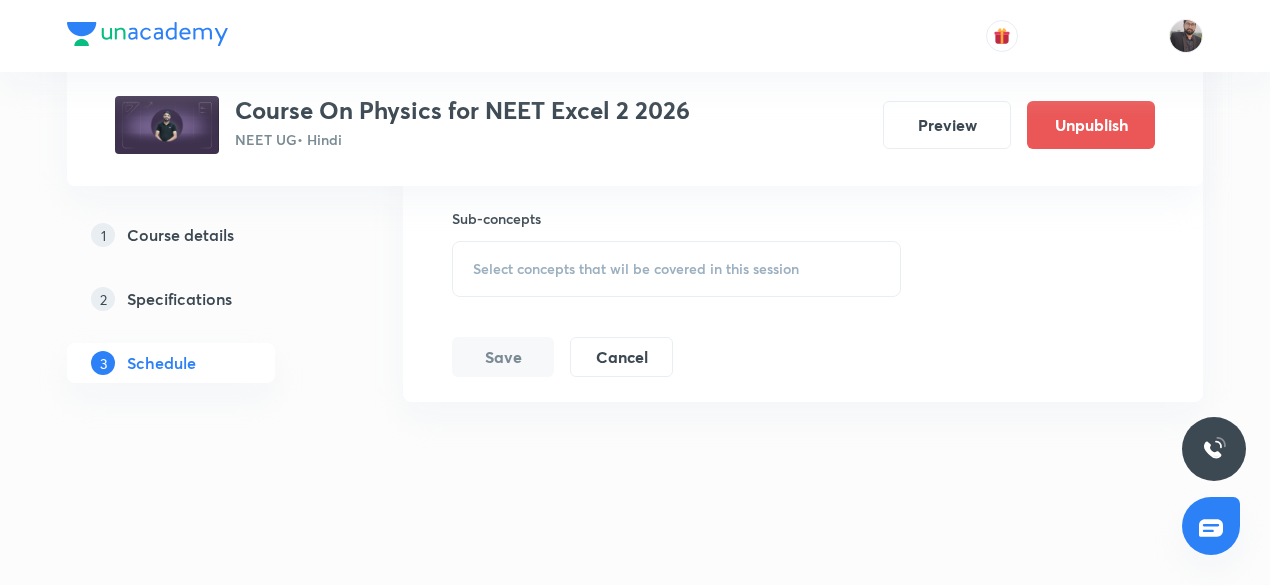 scroll, scrollTop: 6248, scrollLeft: 0, axis: vertical 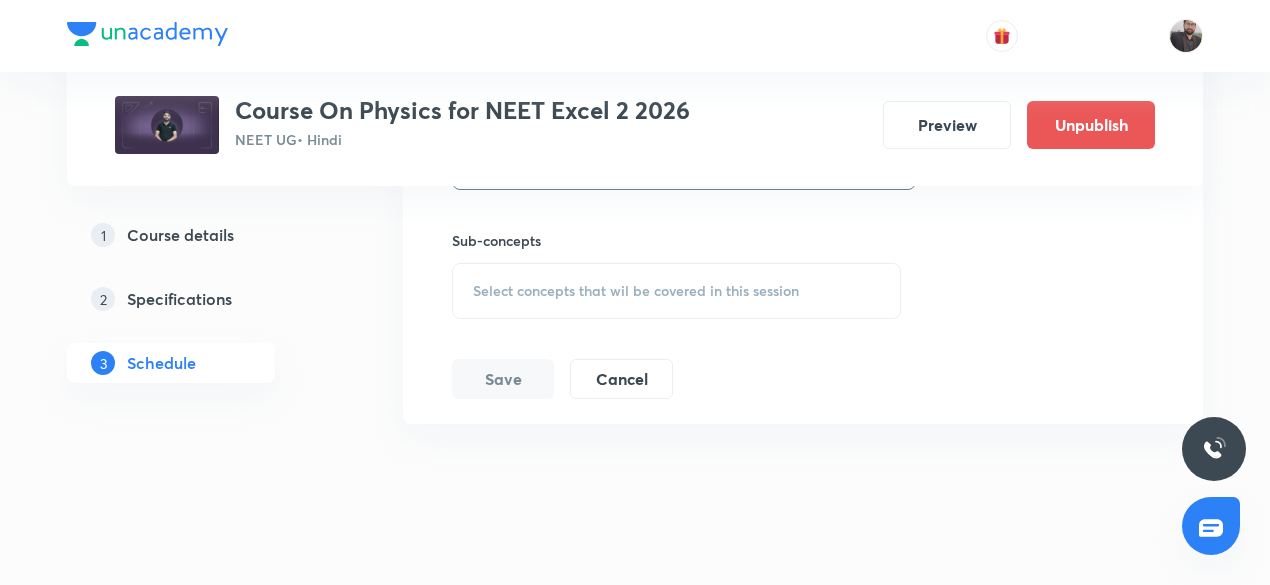 click on "Select concepts that wil be covered in this session" at bounding box center [636, 291] 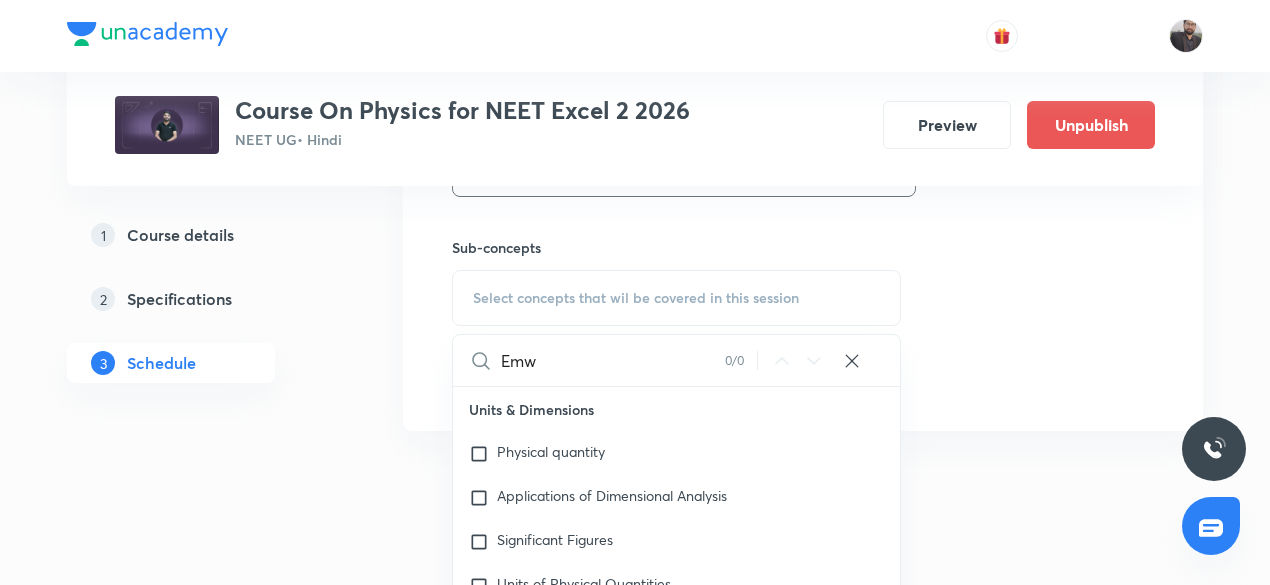 scroll, scrollTop: 6239, scrollLeft: 0, axis: vertical 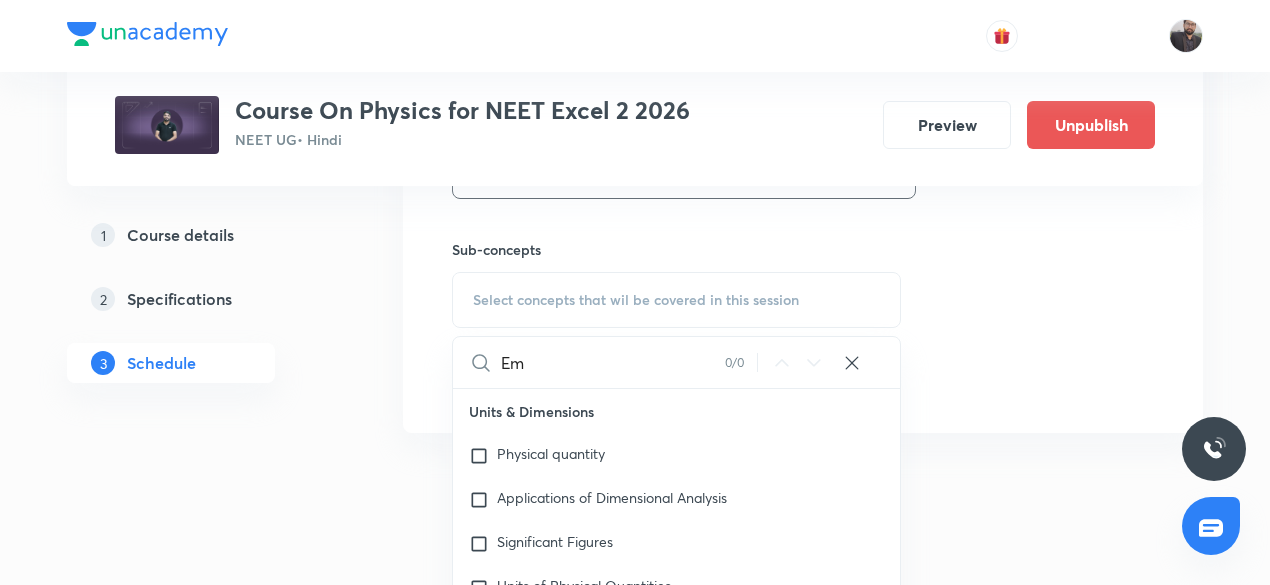 type on "E" 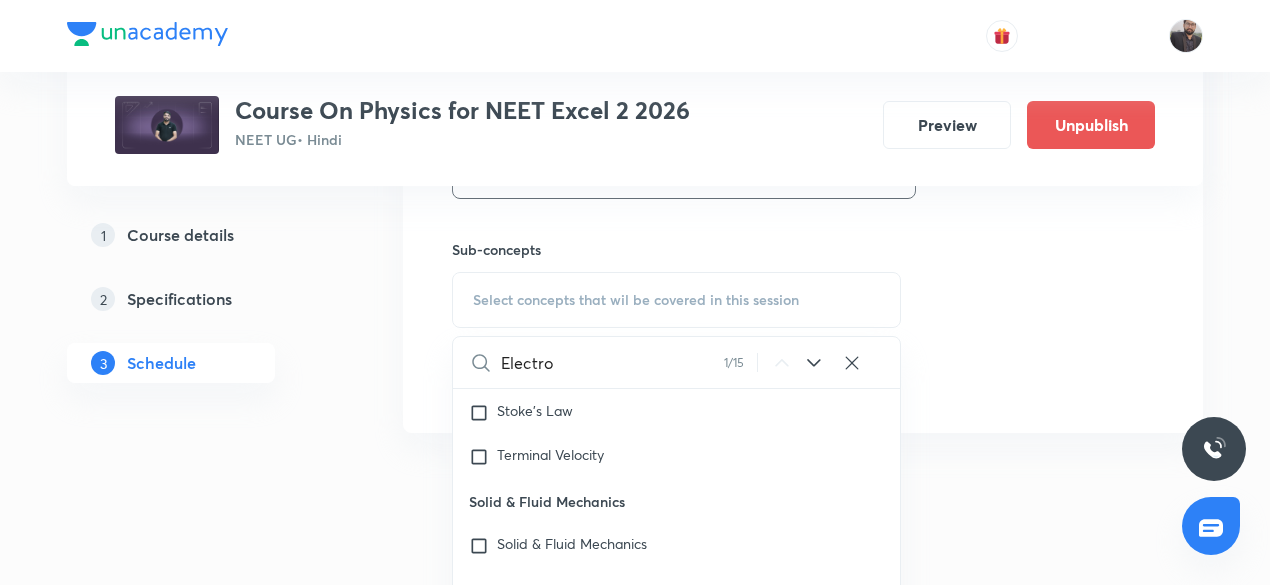 scroll, scrollTop: 13001, scrollLeft: 0, axis: vertical 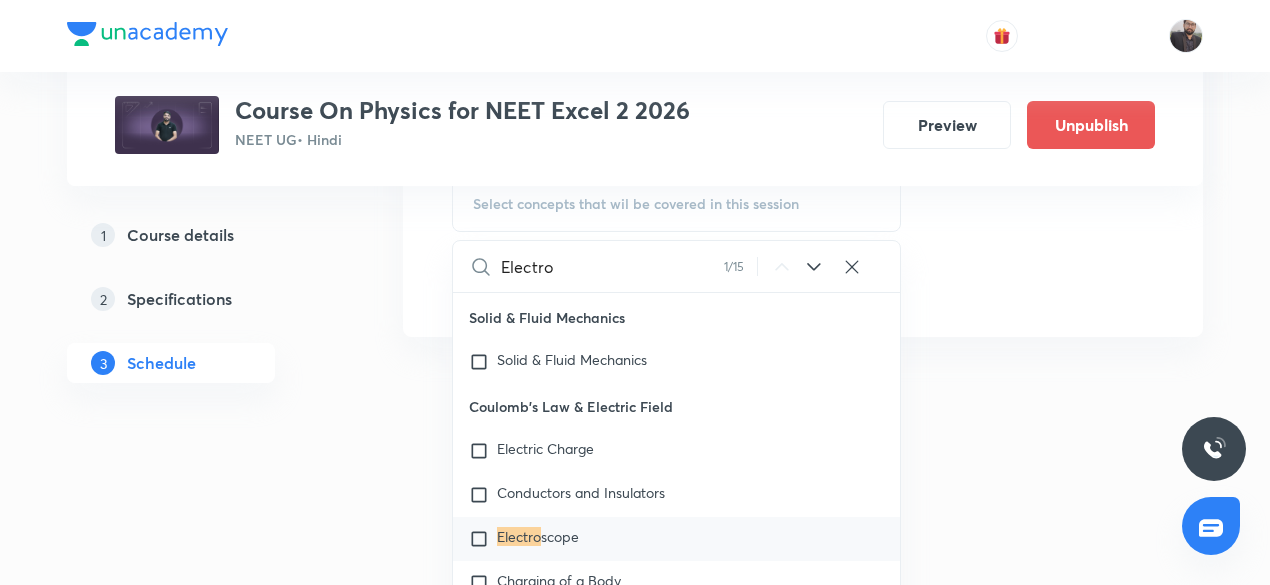 type on "Electro" 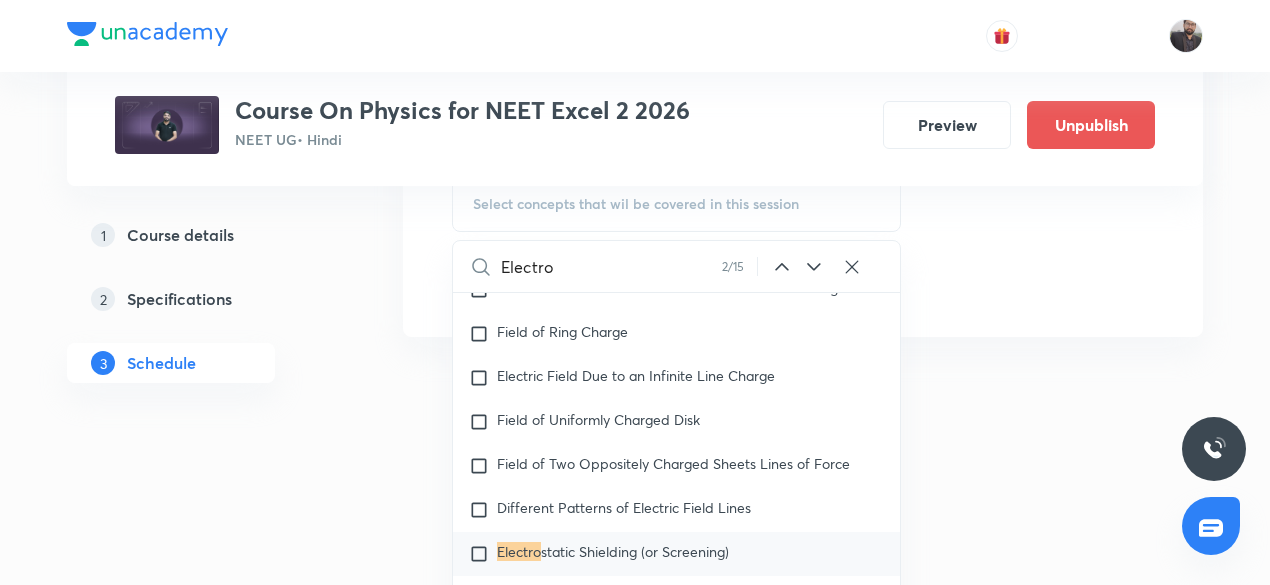scroll, scrollTop: 13573, scrollLeft: 0, axis: vertical 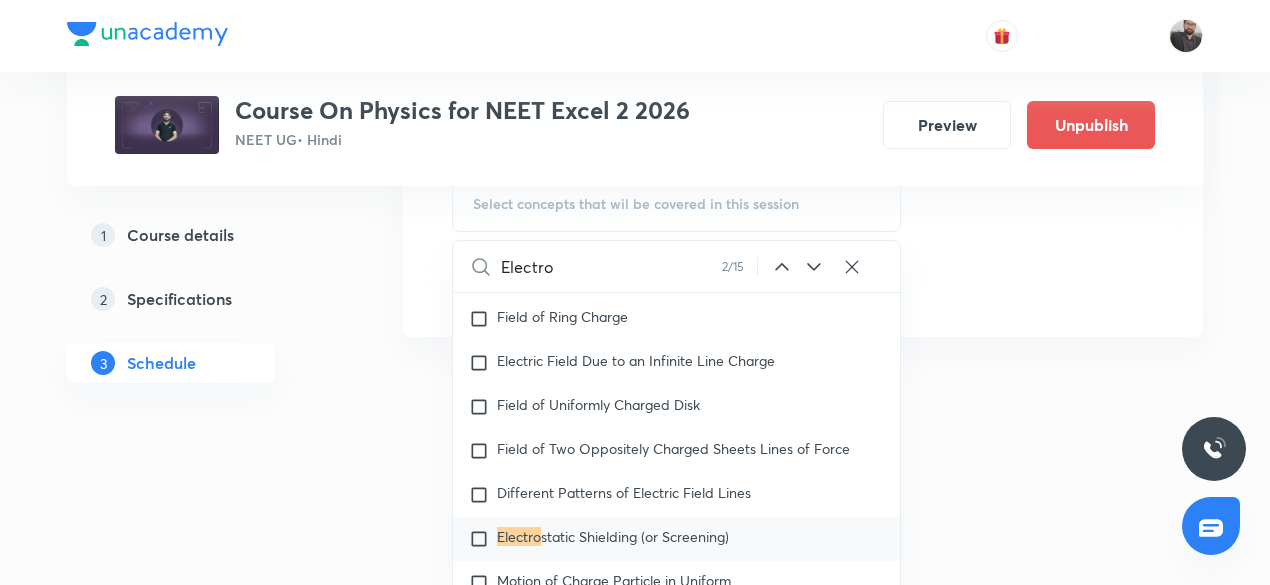 click 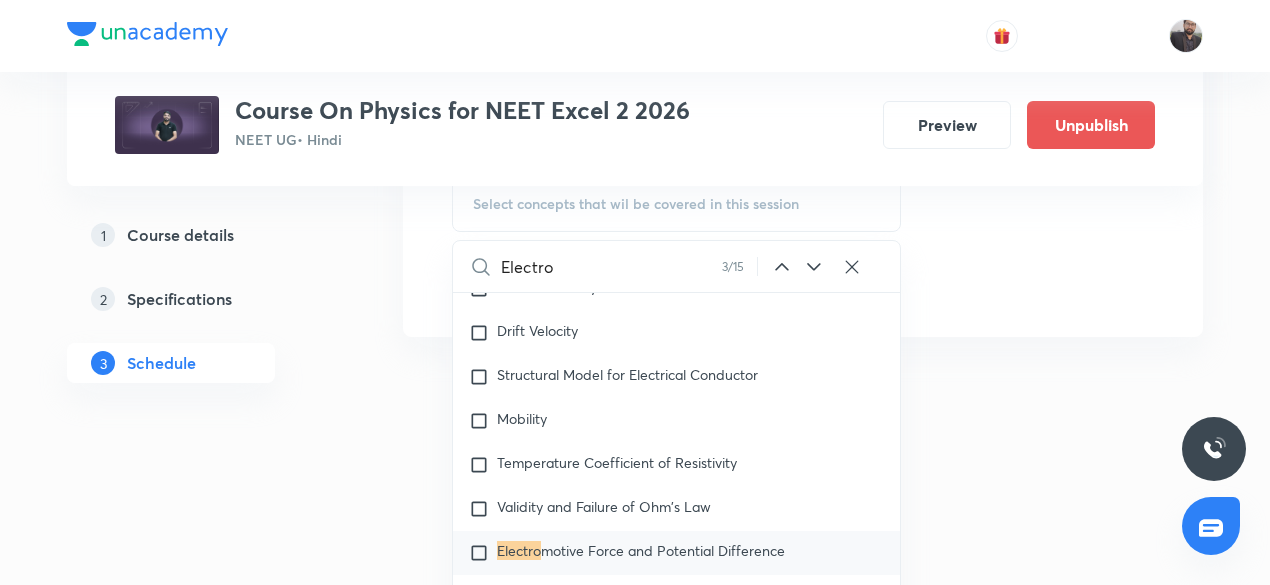 scroll, scrollTop: 16718, scrollLeft: 0, axis: vertical 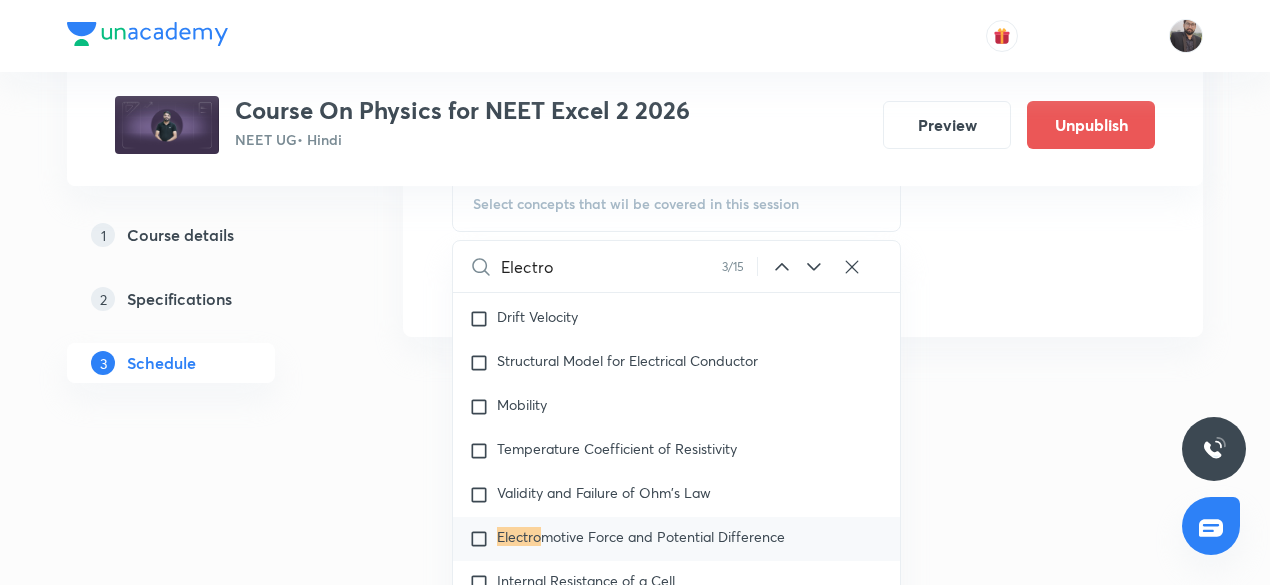 click 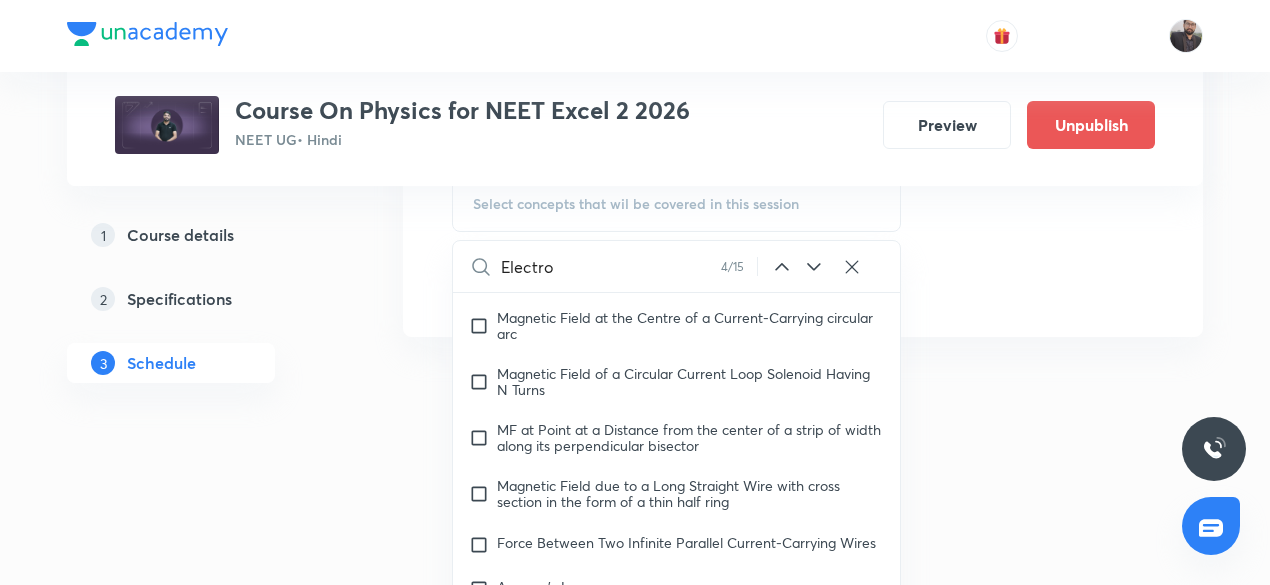 scroll, scrollTop: 18579, scrollLeft: 0, axis: vertical 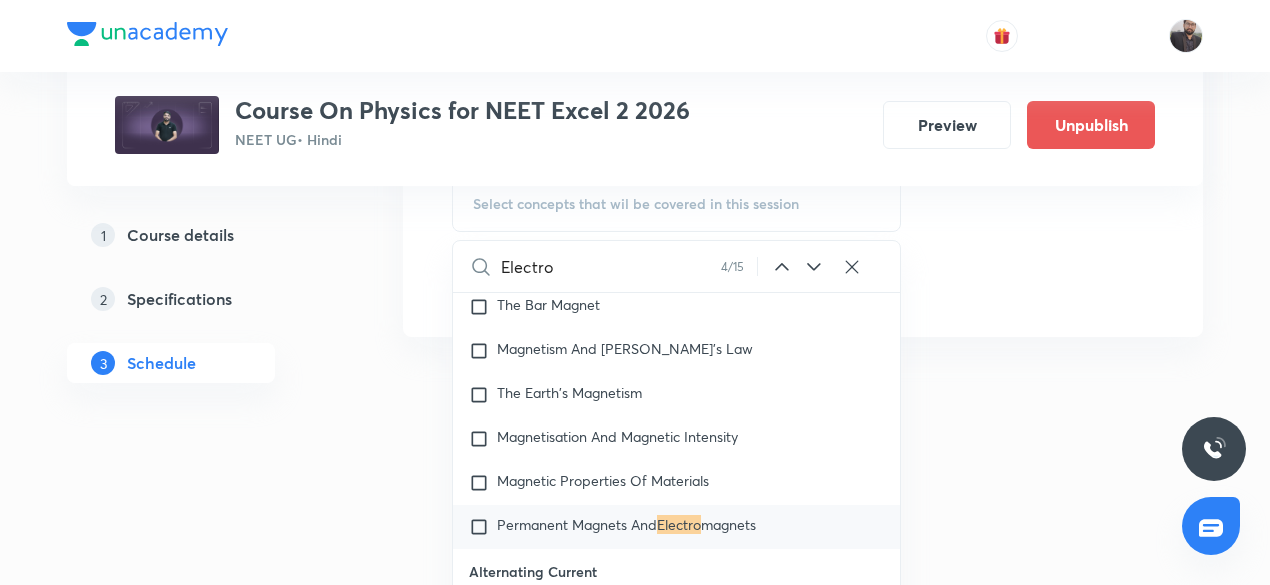click 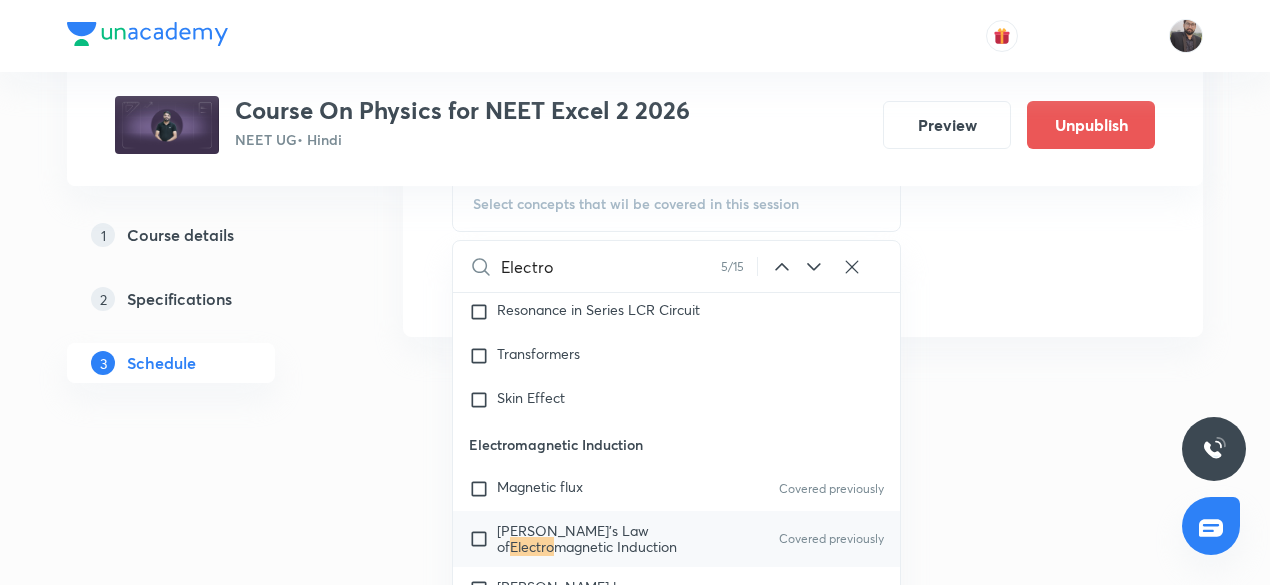 scroll, scrollTop: 19109, scrollLeft: 0, axis: vertical 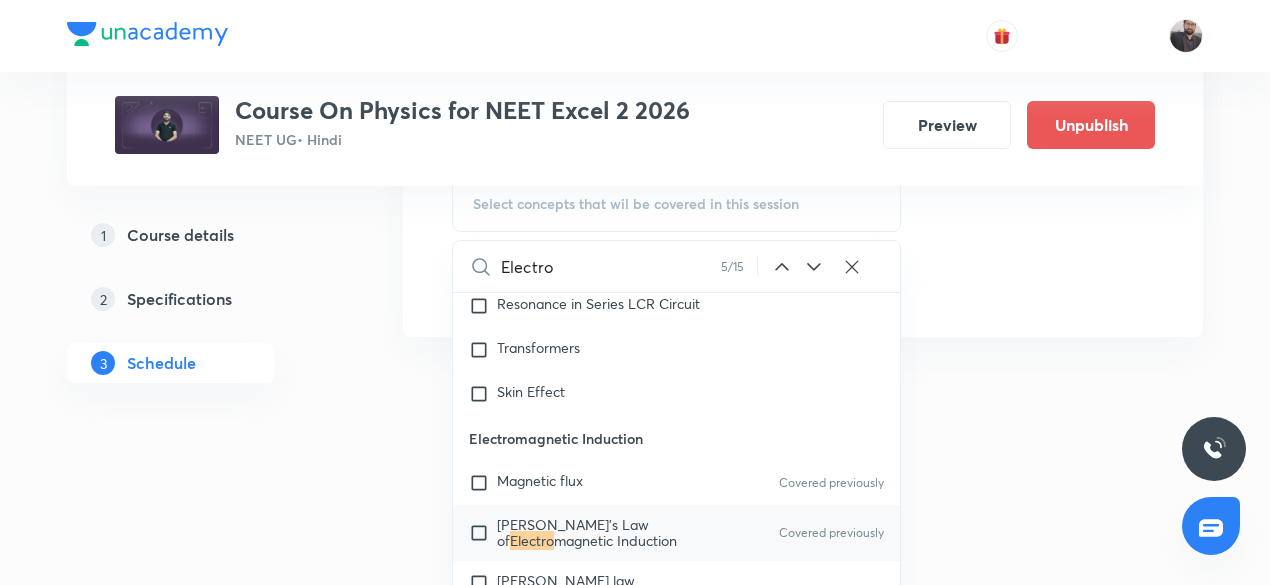 click 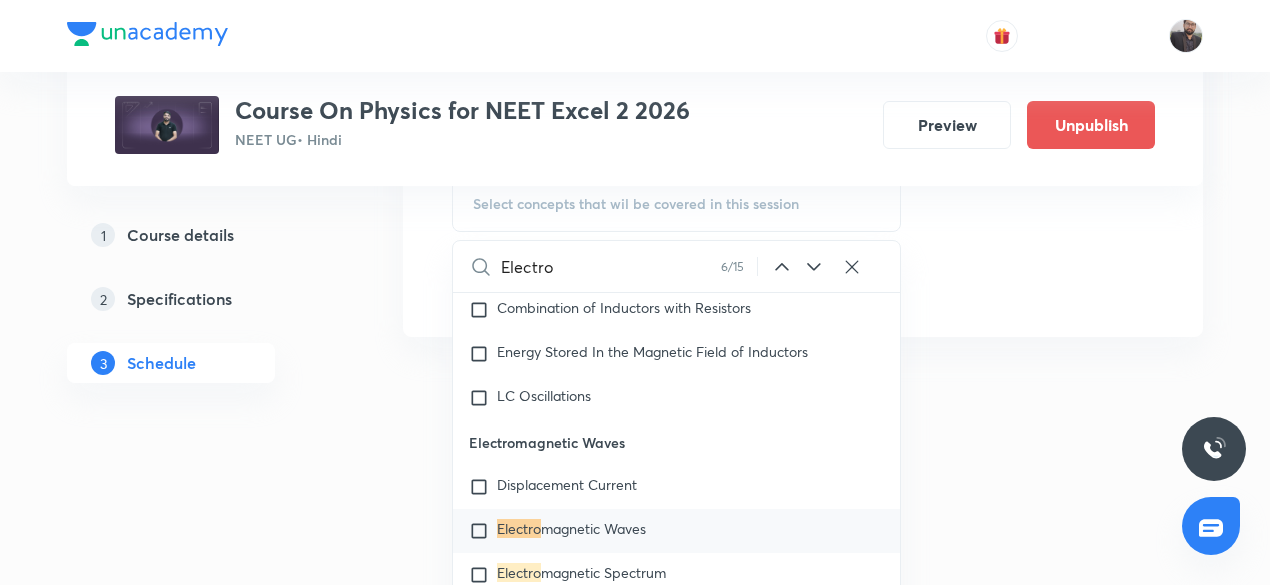 scroll, scrollTop: 19694, scrollLeft: 0, axis: vertical 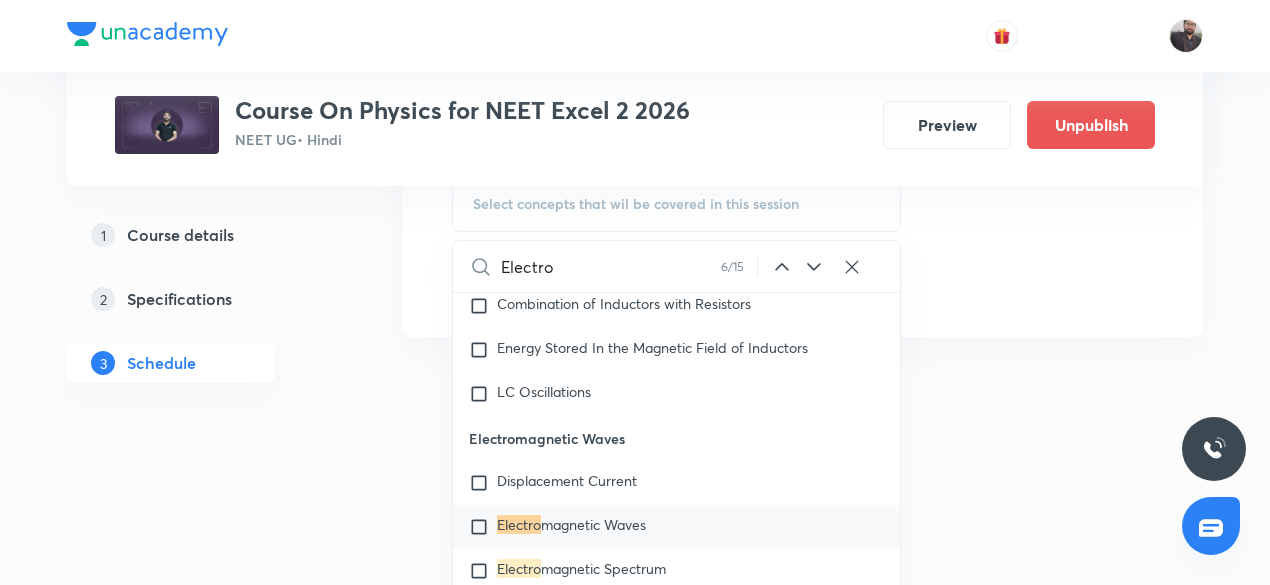 click on "Electromagnetic Waves" at bounding box center [676, 438] 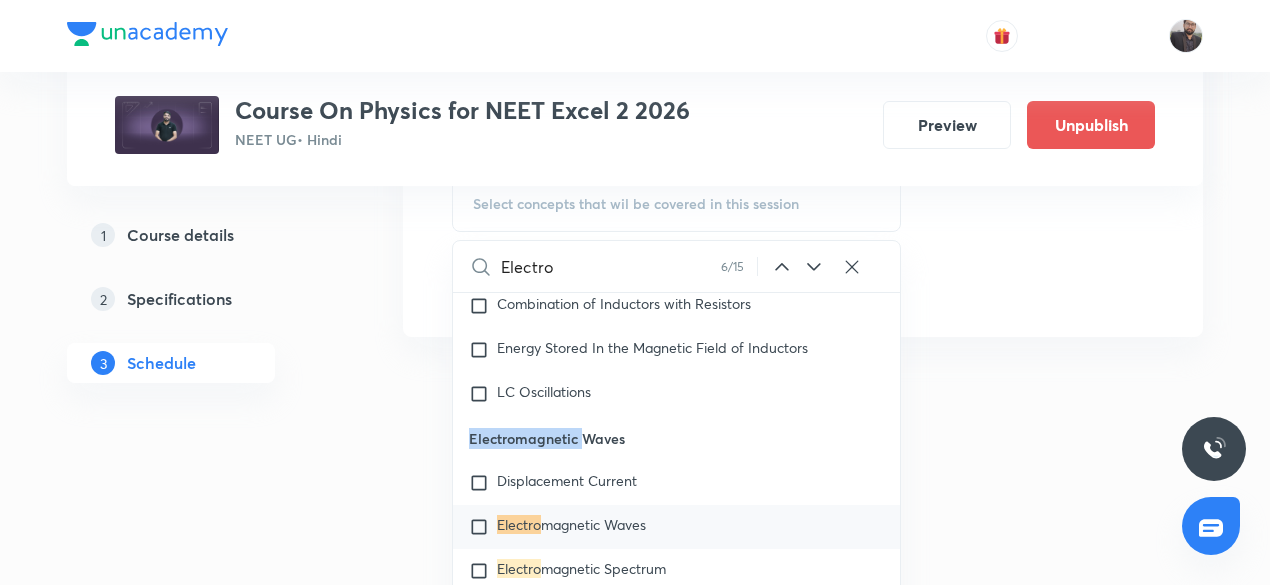 click on "Electromagnetic Waves" at bounding box center (676, 438) 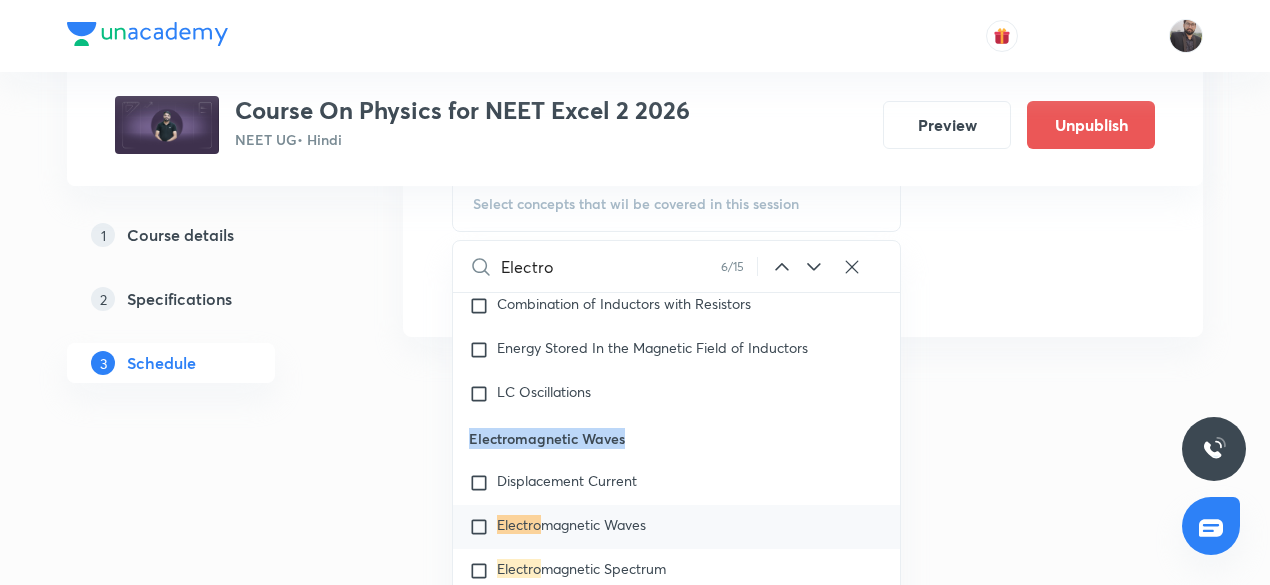 click on "Electromagnetic Waves" at bounding box center [676, 438] 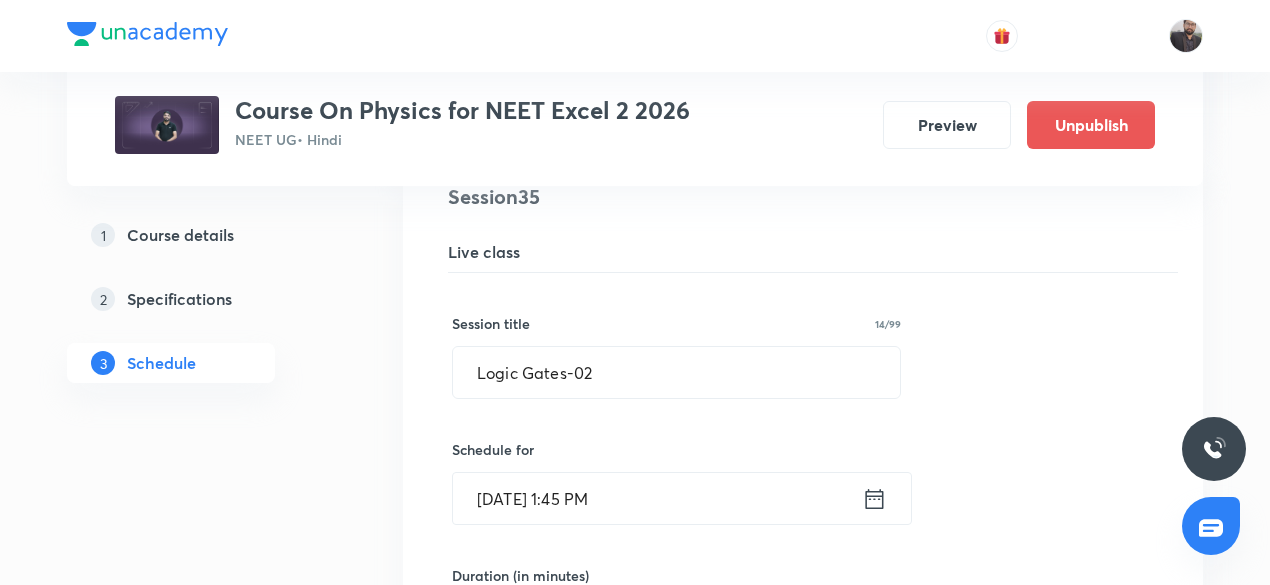 scroll, scrollTop: 5523, scrollLeft: 0, axis: vertical 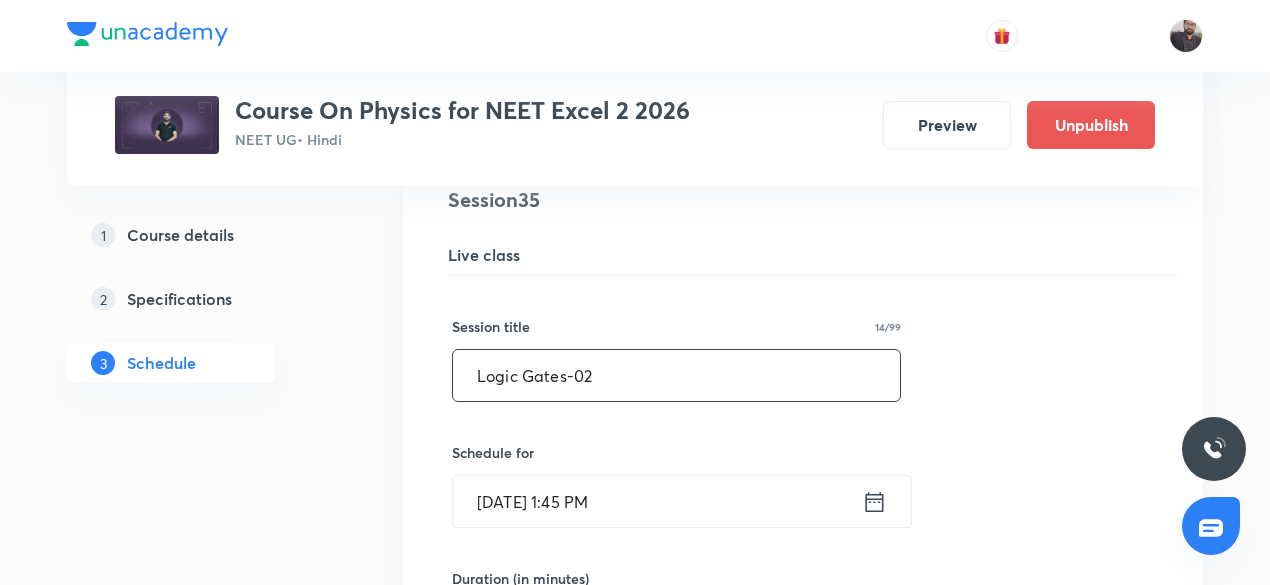click on "Logic Gates-02" at bounding box center (676, 375) 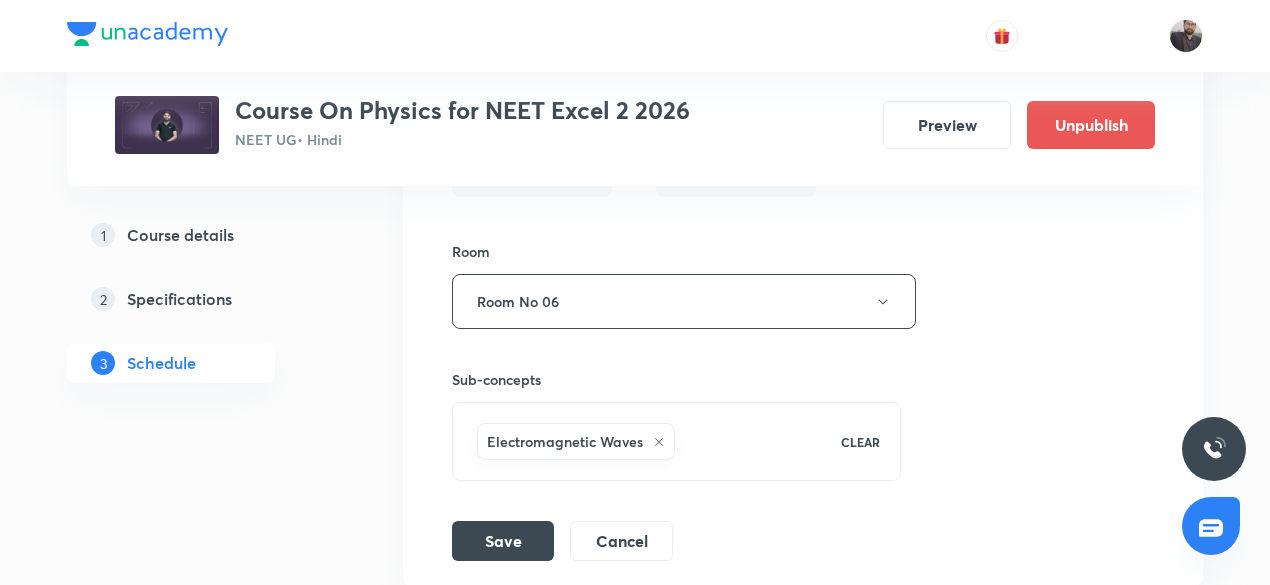 scroll, scrollTop: 6117, scrollLeft: 0, axis: vertical 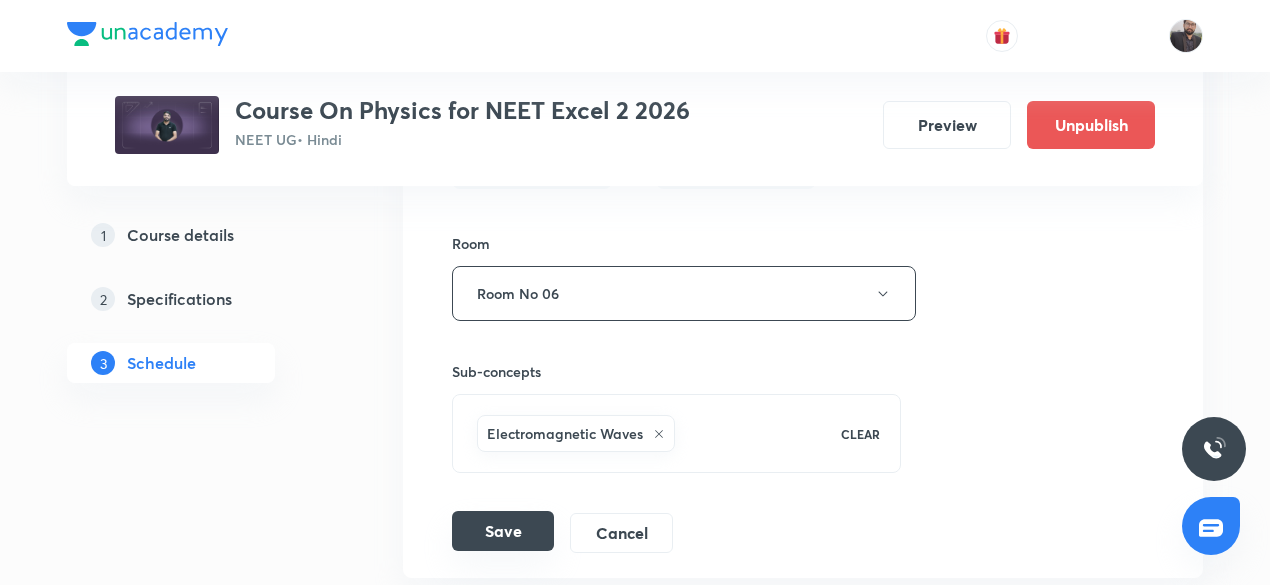 type on "Electromagnetic Waves-01" 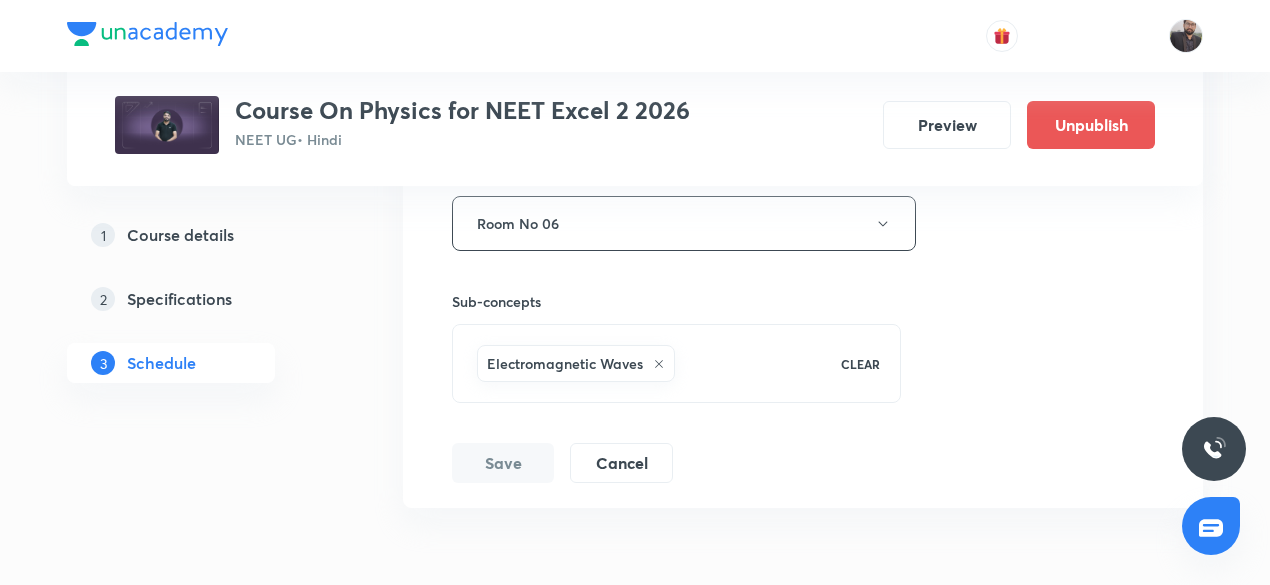 scroll, scrollTop: 6188, scrollLeft: 0, axis: vertical 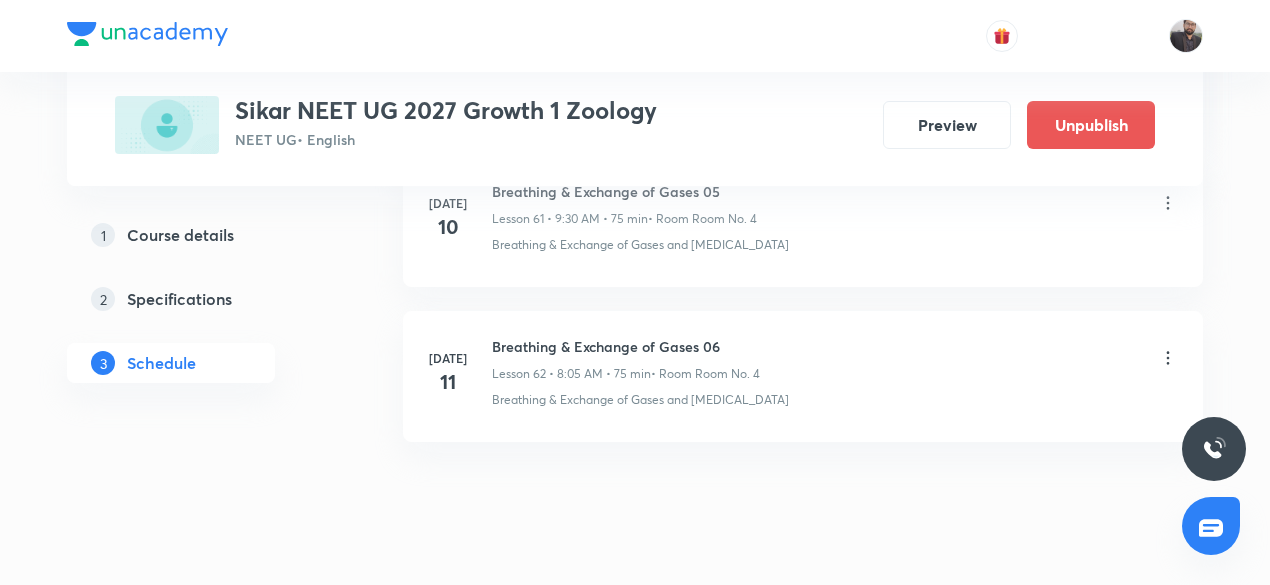 click on "Breathing & Exchange of Gases 06" at bounding box center (626, 346) 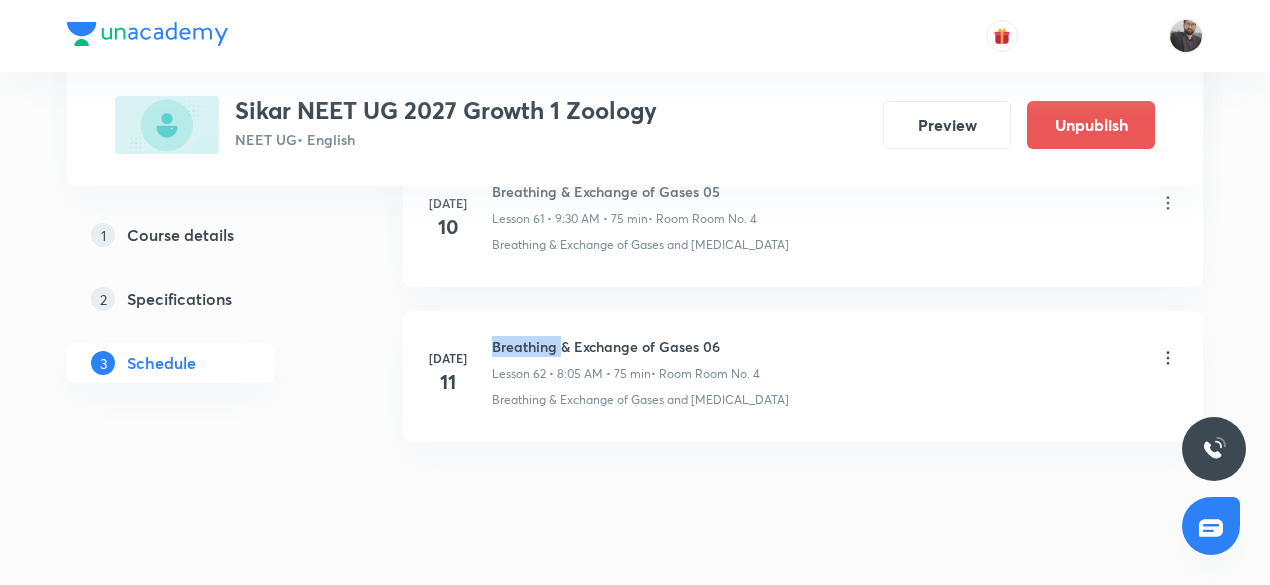 click on "Breathing & Exchange of Gases 06" at bounding box center [626, 346] 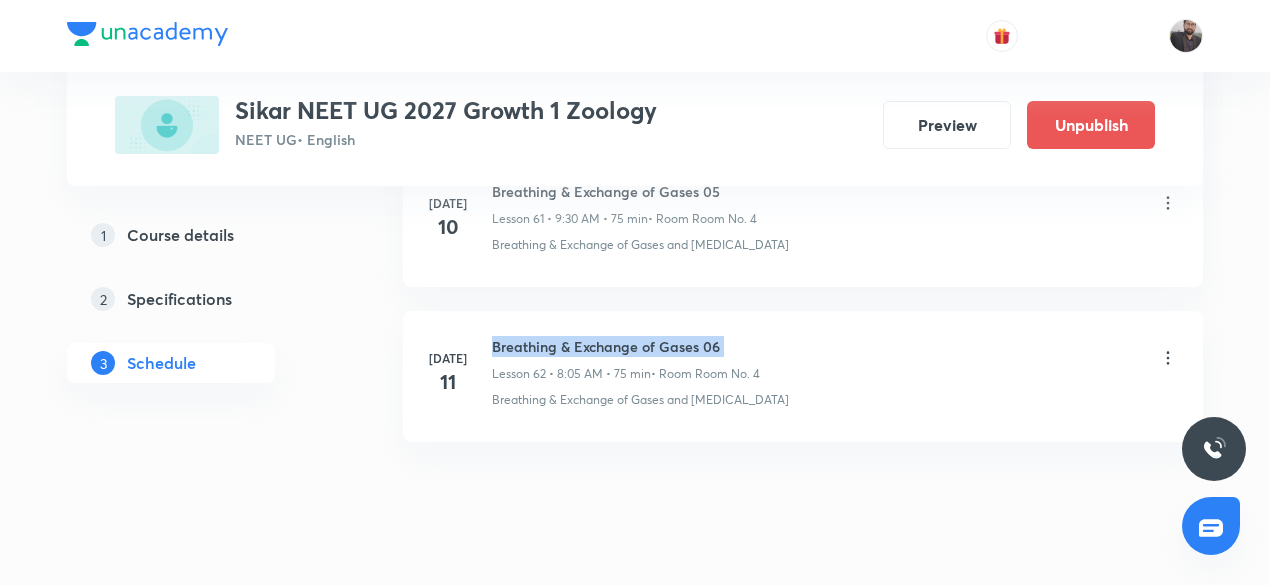 click on "Breathing & Exchange of Gases 06" at bounding box center [626, 346] 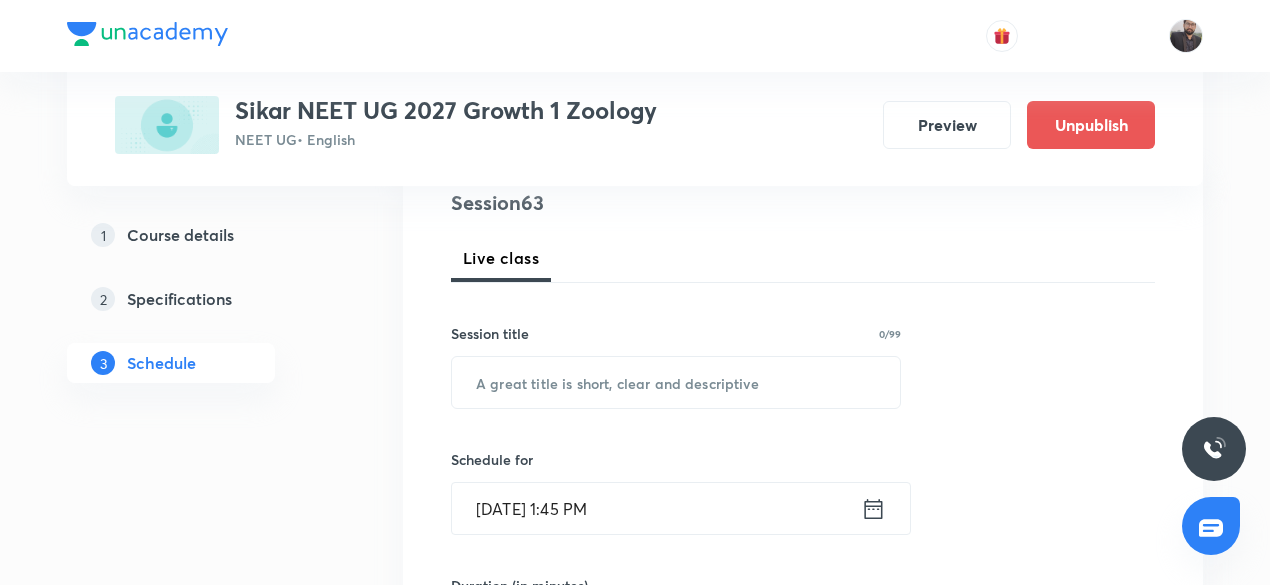 scroll, scrollTop: 251, scrollLeft: 0, axis: vertical 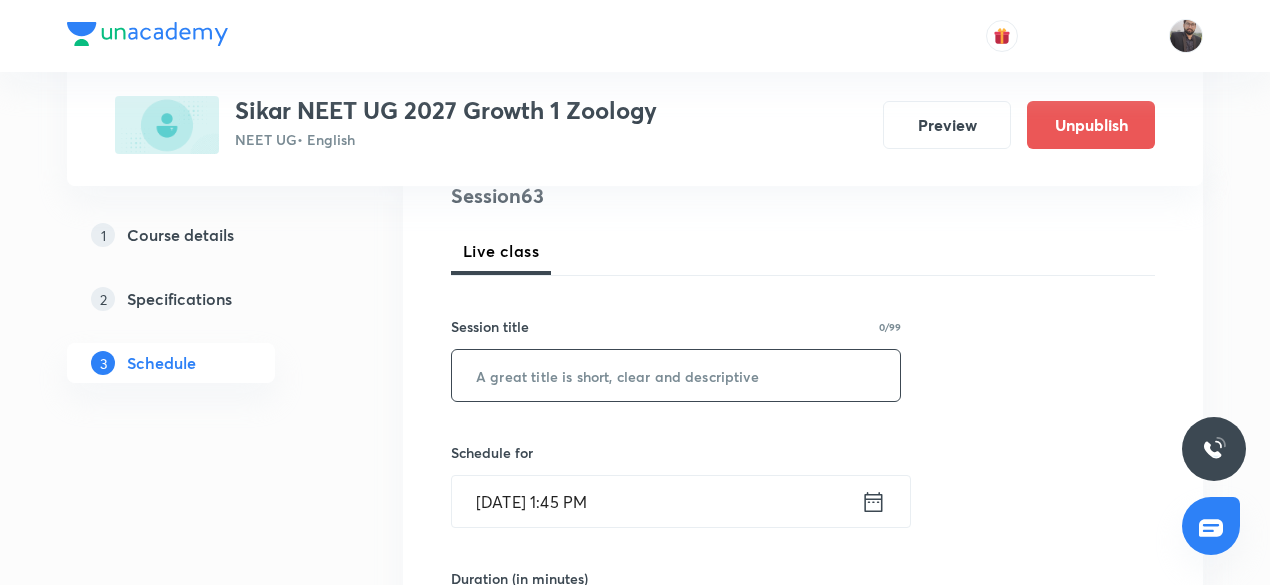 click at bounding box center [676, 375] 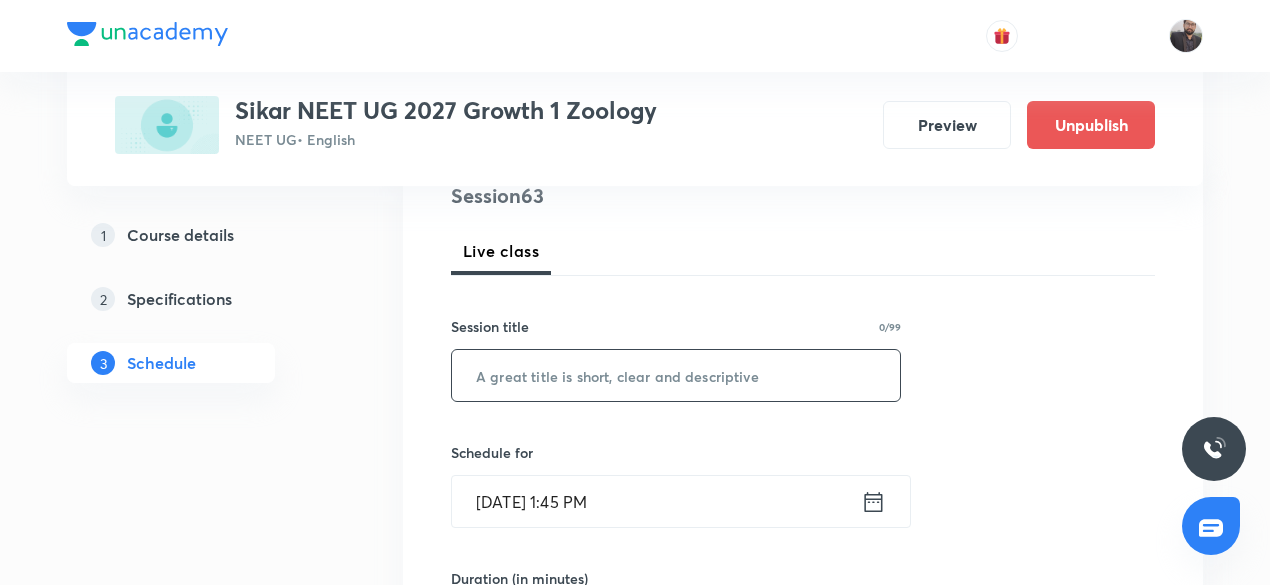 paste on "Breathing & Exchange of Gases 06" 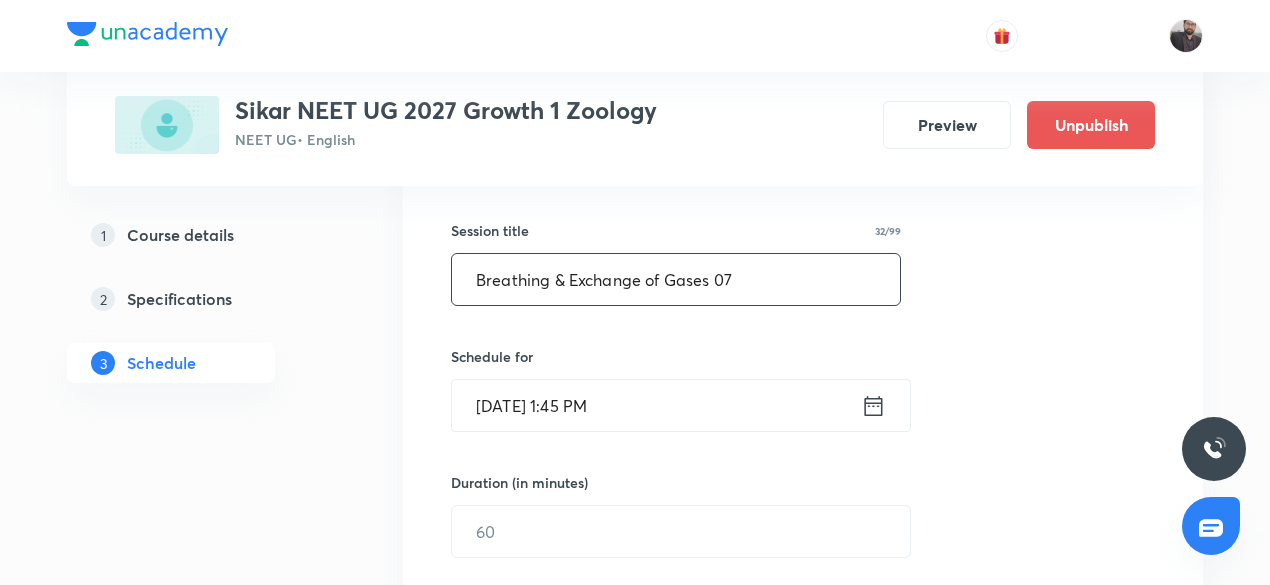 scroll, scrollTop: 351, scrollLeft: 0, axis: vertical 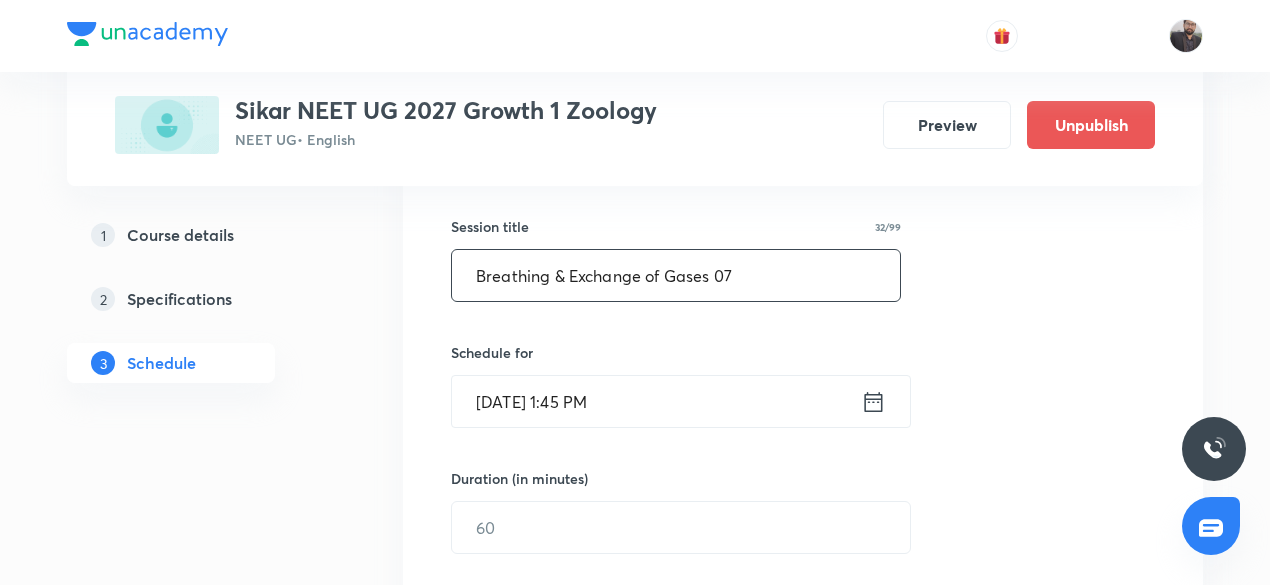 type on "Breathing & Exchange of Gases 07" 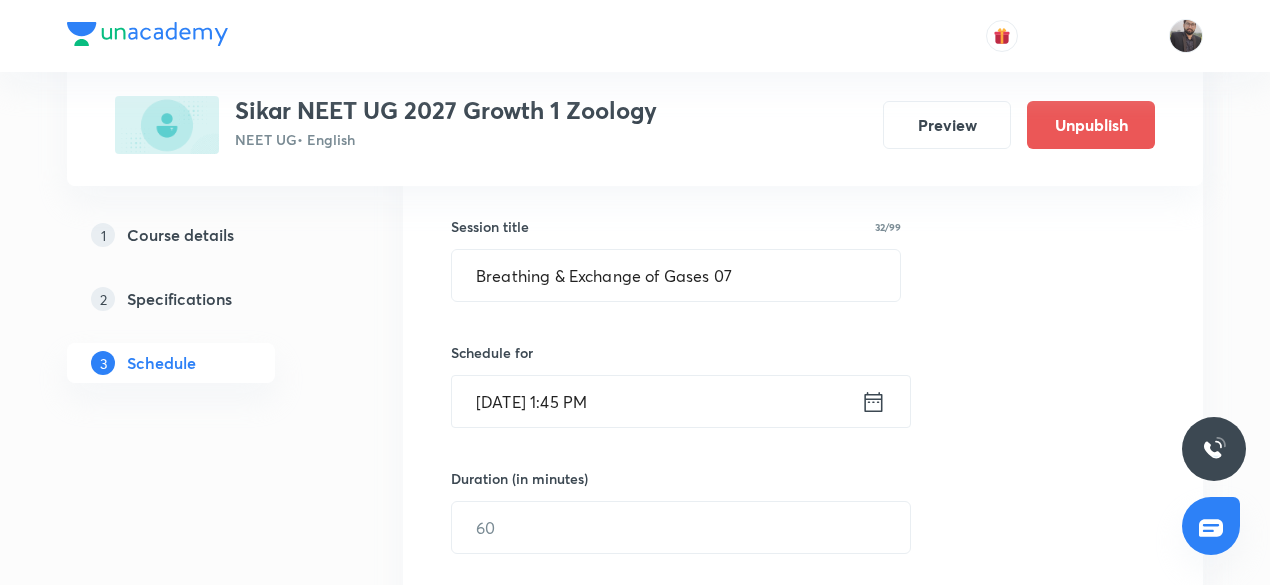 click on "Jul 11, 2025, 1:45 PM" at bounding box center [656, 401] 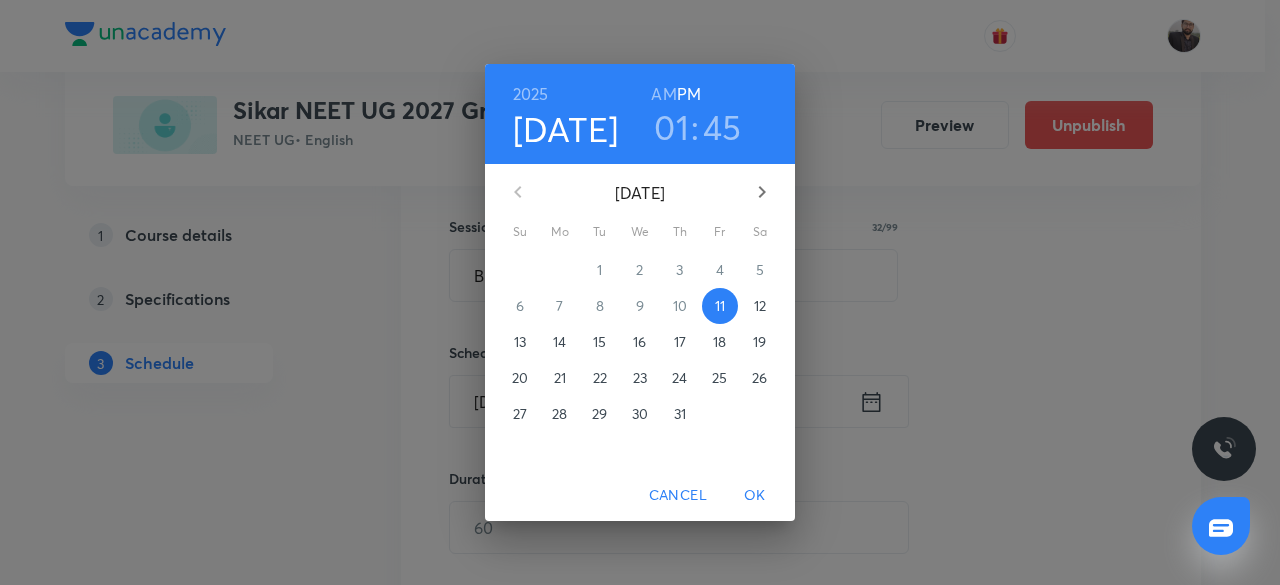 click on "12" at bounding box center (760, 306) 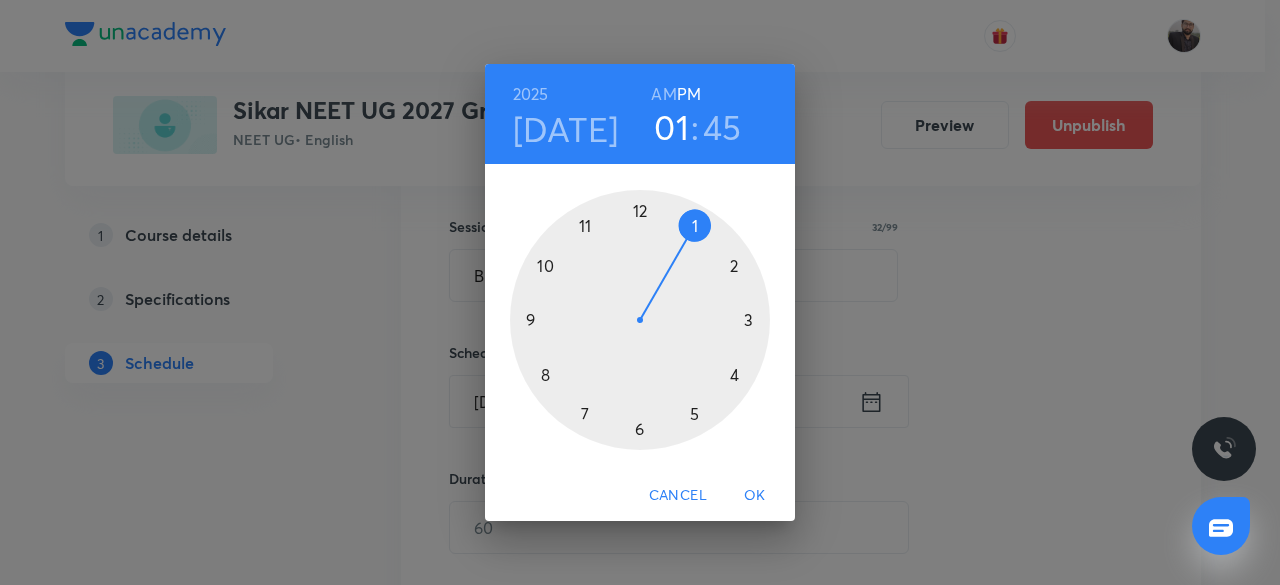 click on "AM" at bounding box center (663, 94) 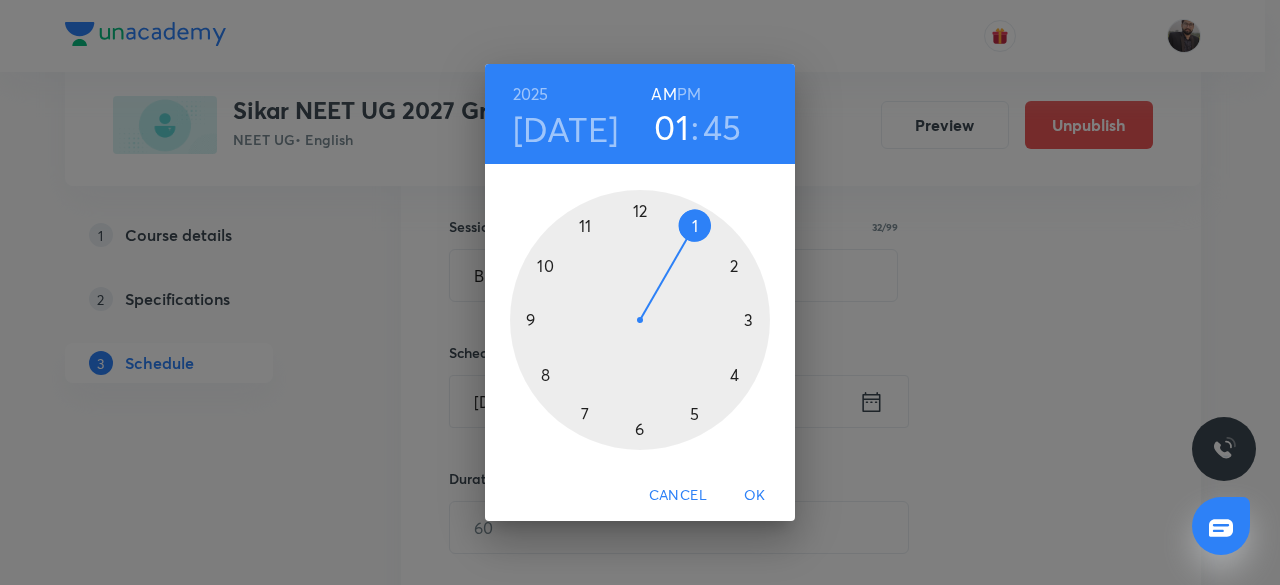click at bounding box center (640, 320) 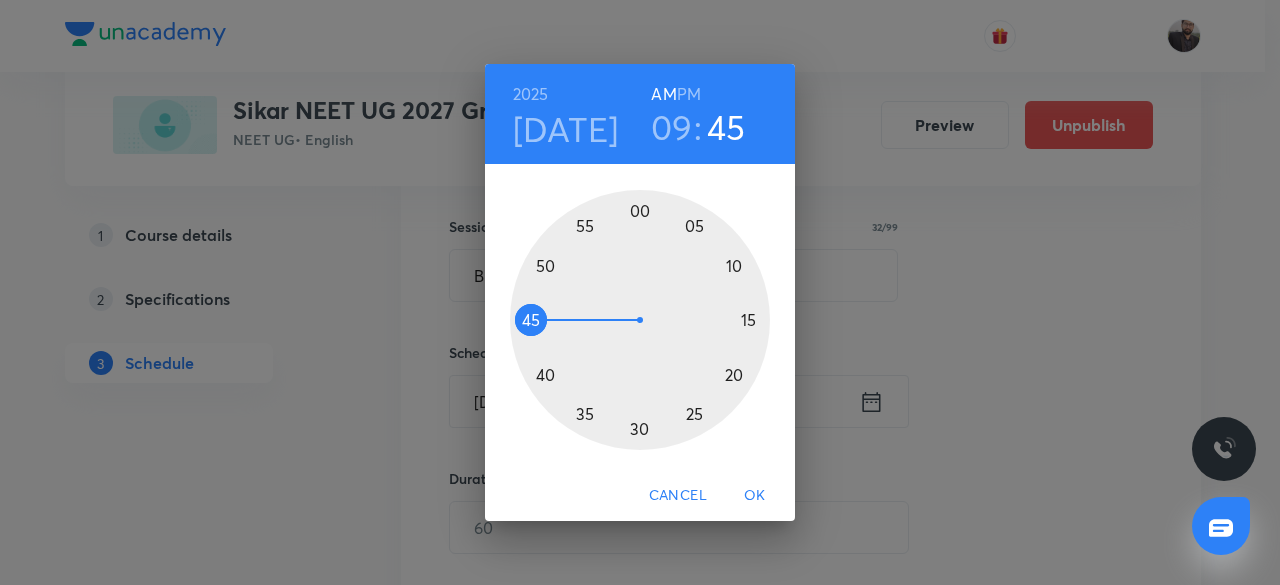 click at bounding box center (640, 320) 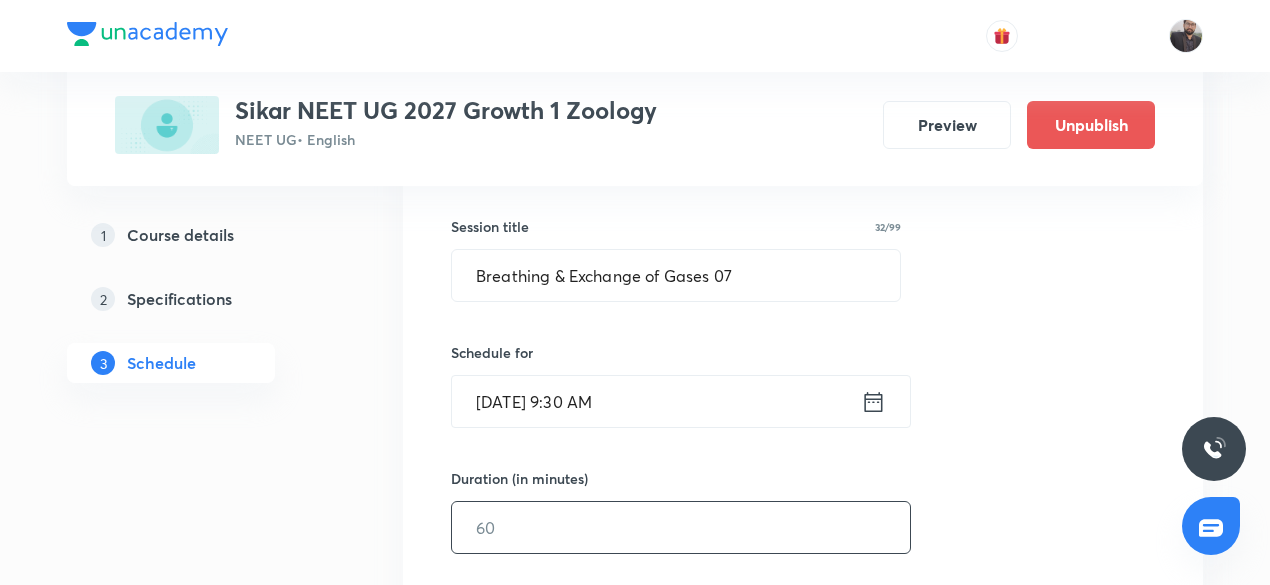 click at bounding box center (681, 527) 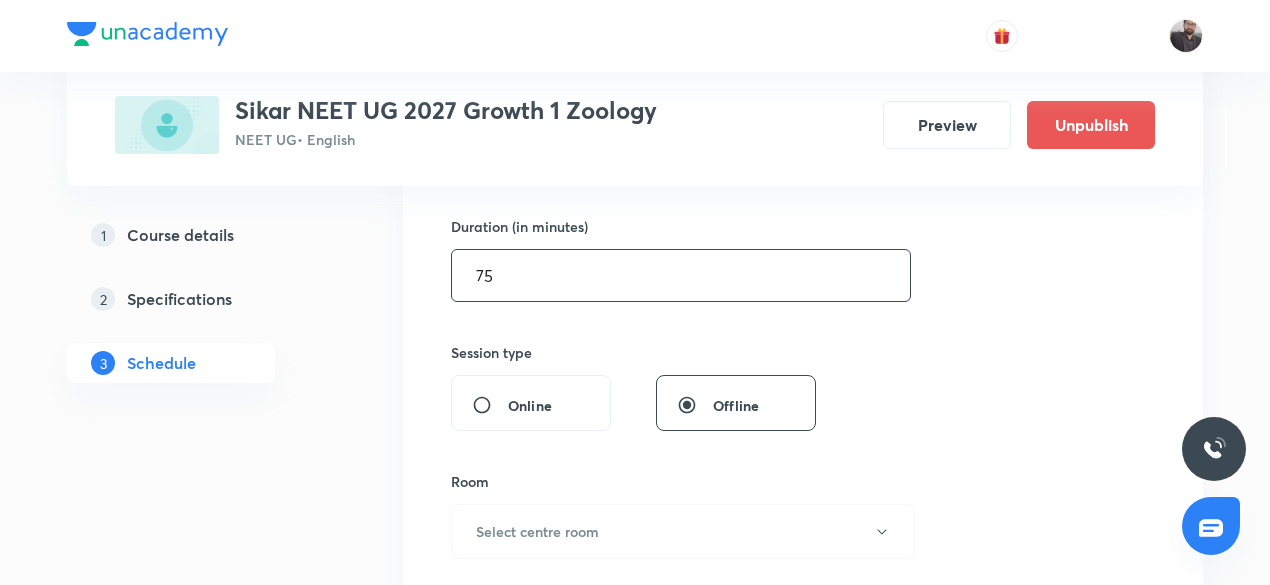 scroll, scrollTop: 636, scrollLeft: 0, axis: vertical 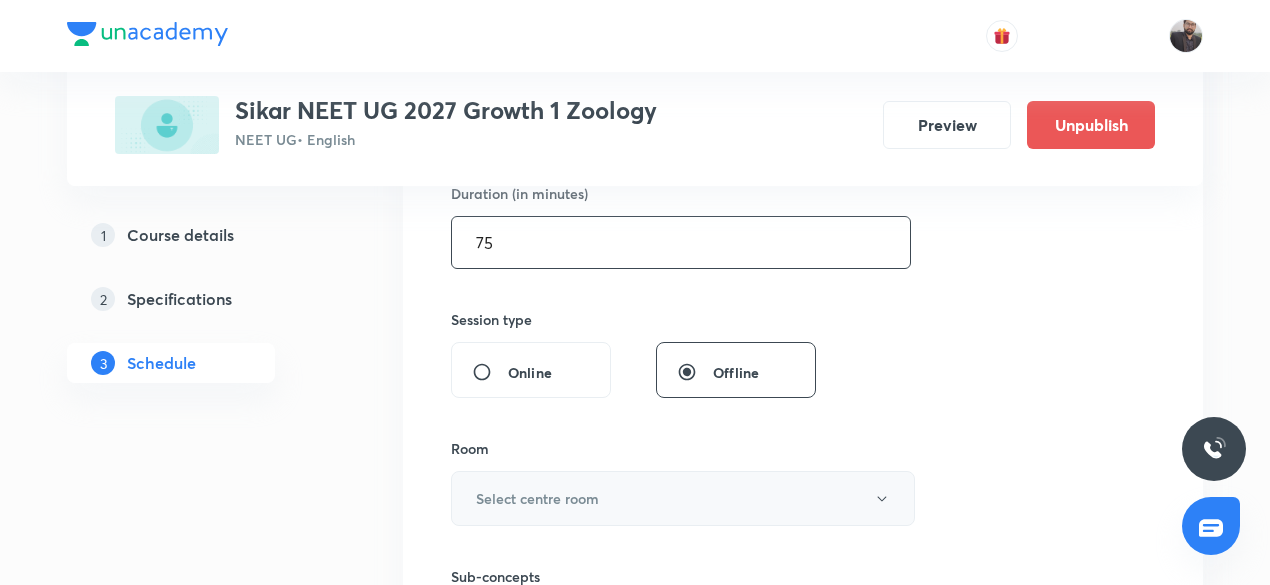 type on "75" 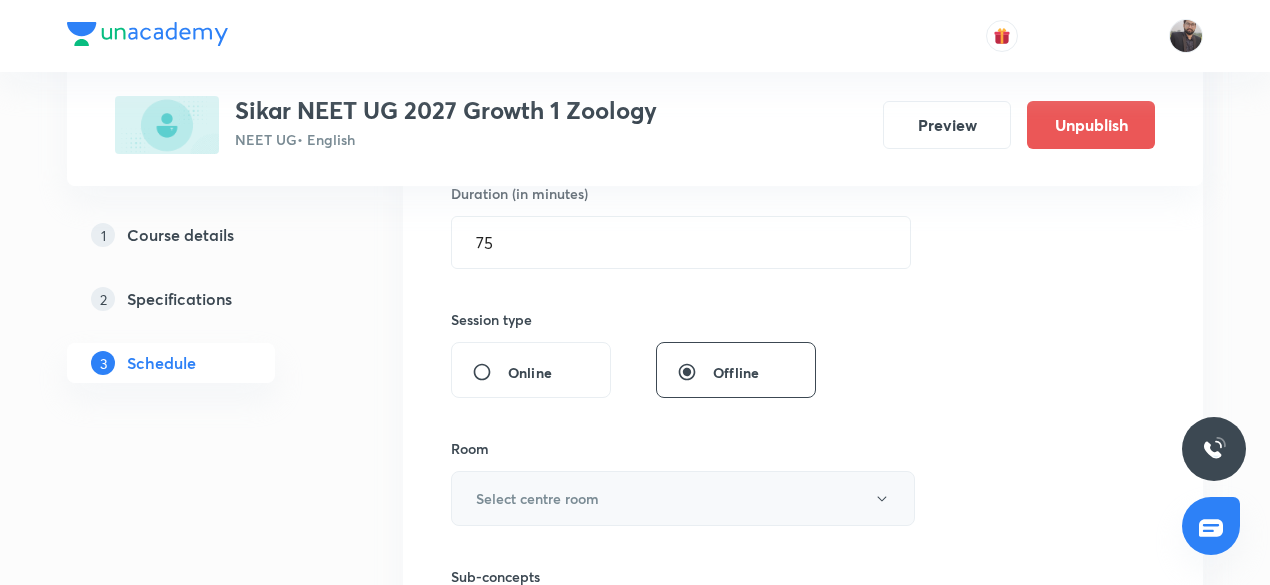 click on "Select centre room" at bounding box center [537, 498] 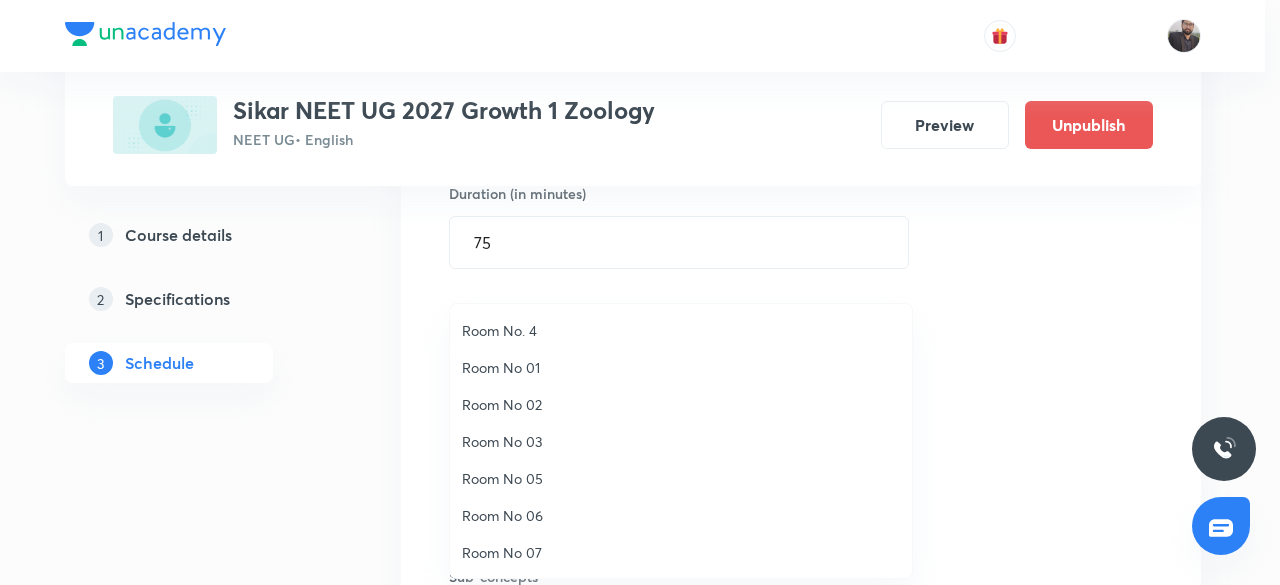 click on "Room No. 4" at bounding box center (681, 330) 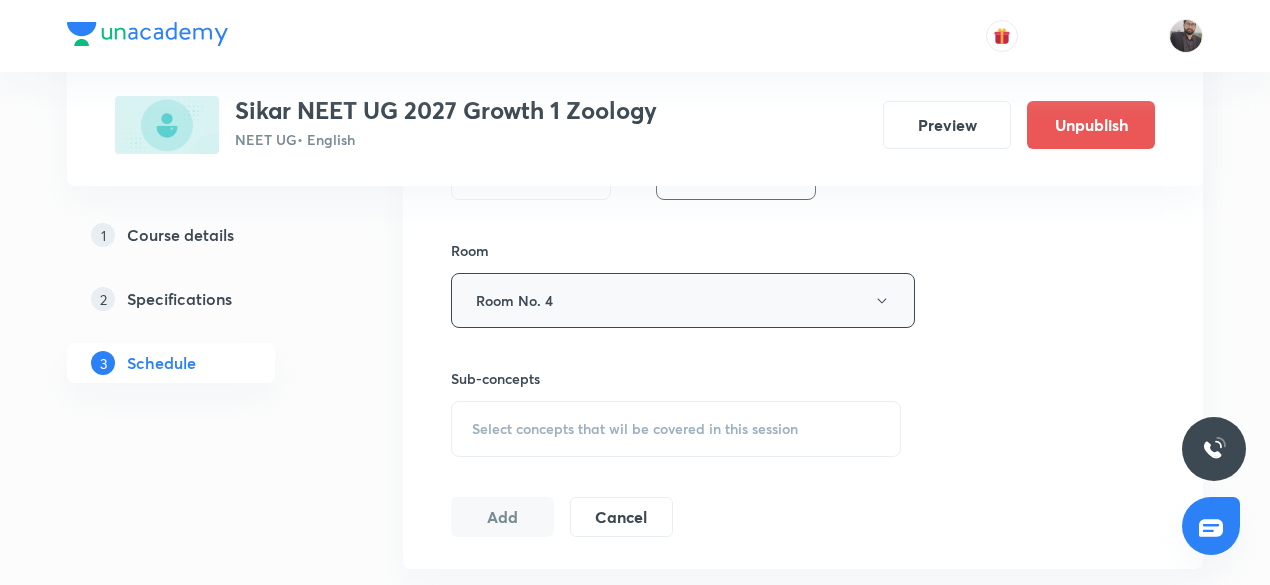 scroll, scrollTop: 840, scrollLeft: 0, axis: vertical 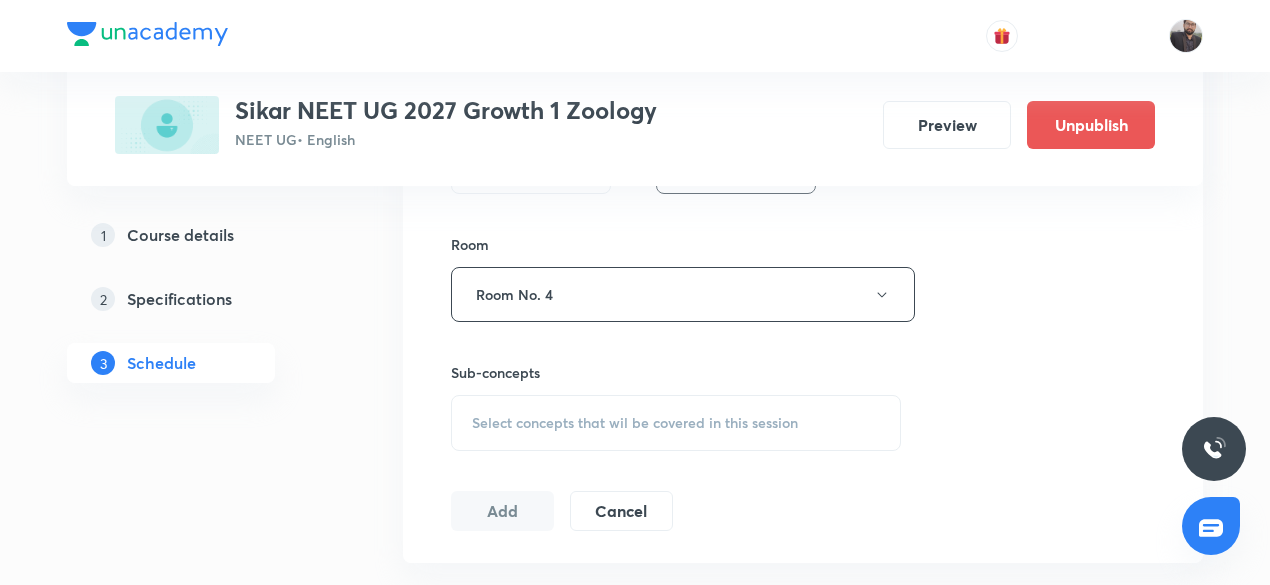 click on "Select concepts that wil be covered in this session" at bounding box center [635, 423] 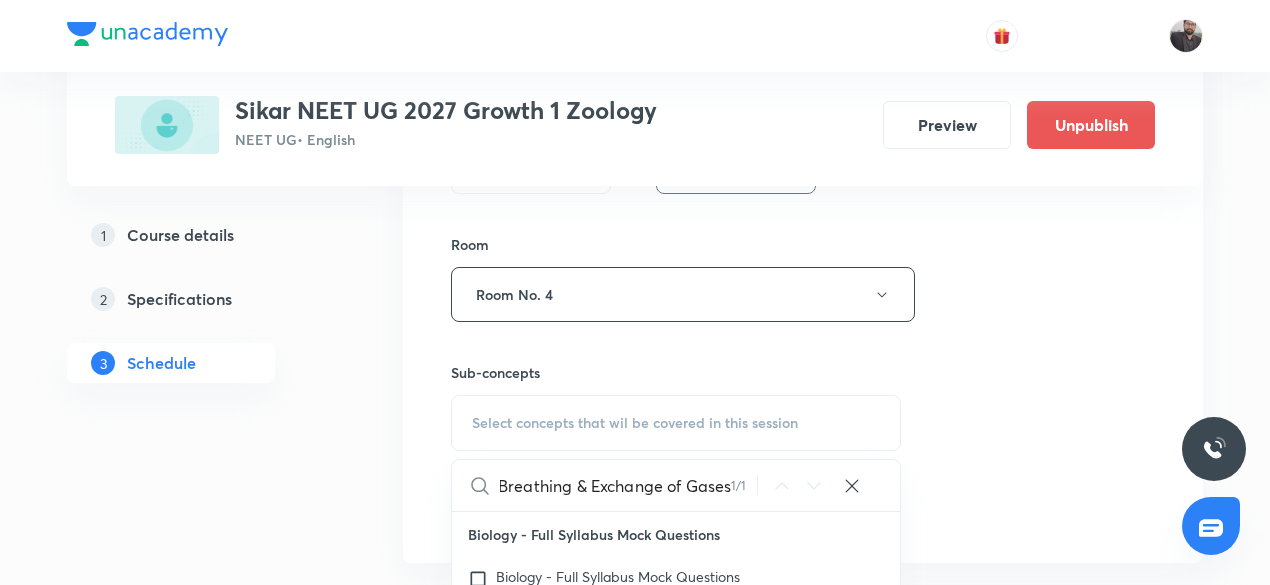scroll, scrollTop: 0, scrollLeft: 8, axis: horizontal 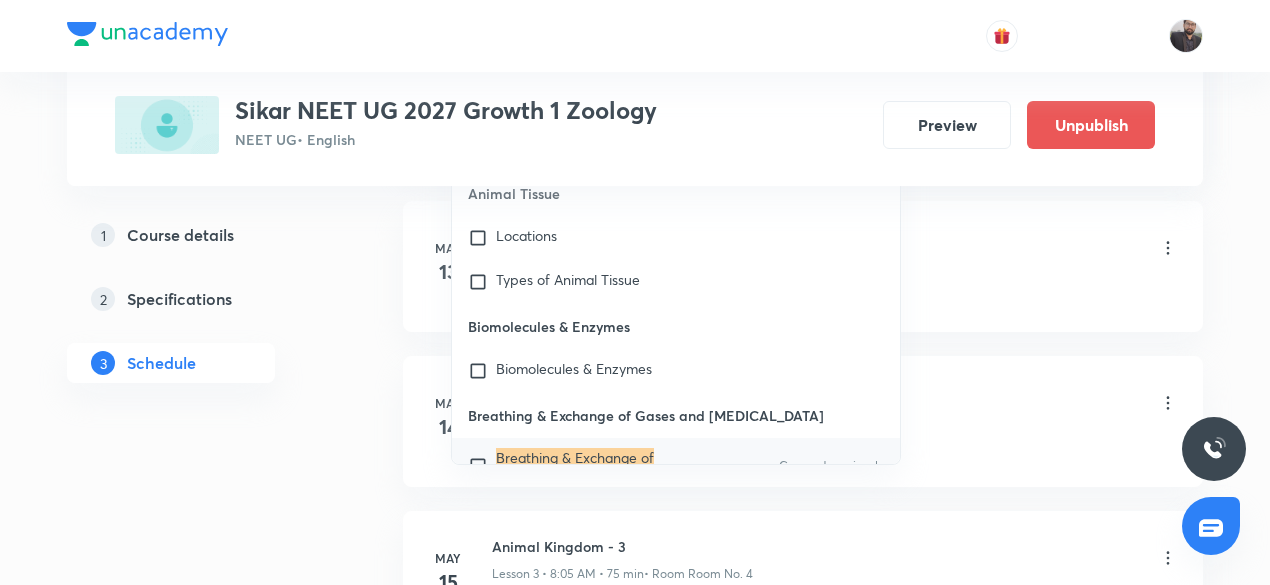 type on "Breathing & Exchange of Gases" 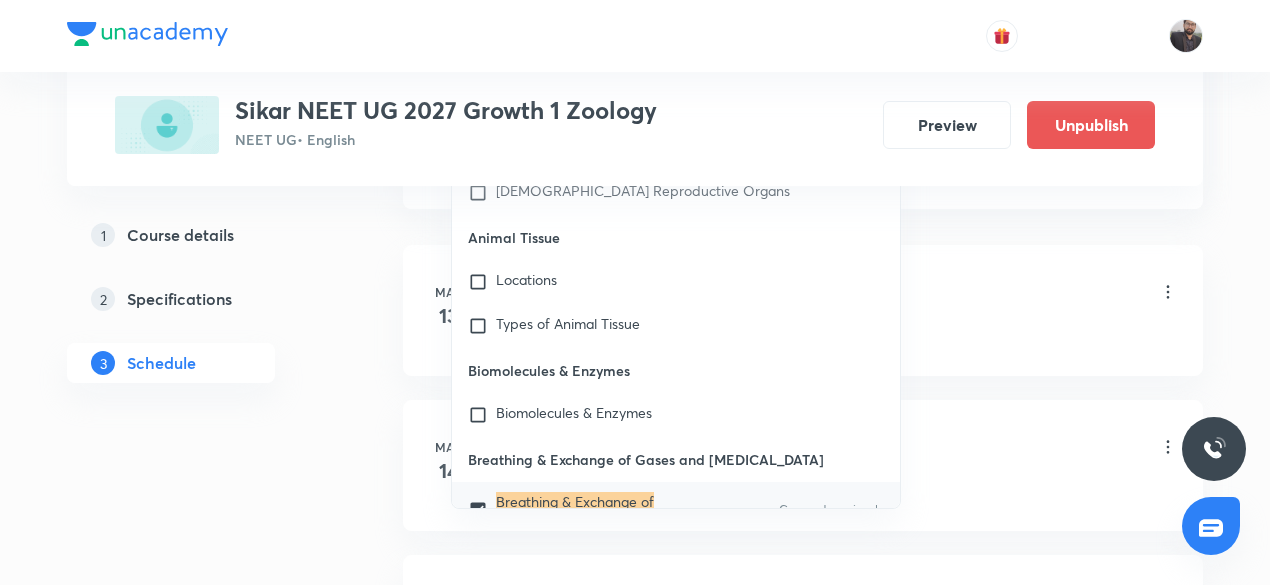 click on "Animal Kingdom - 1 Lesson 1 • 10:50 AM • 75 min  • Room Room No. 4" at bounding box center (835, 293) 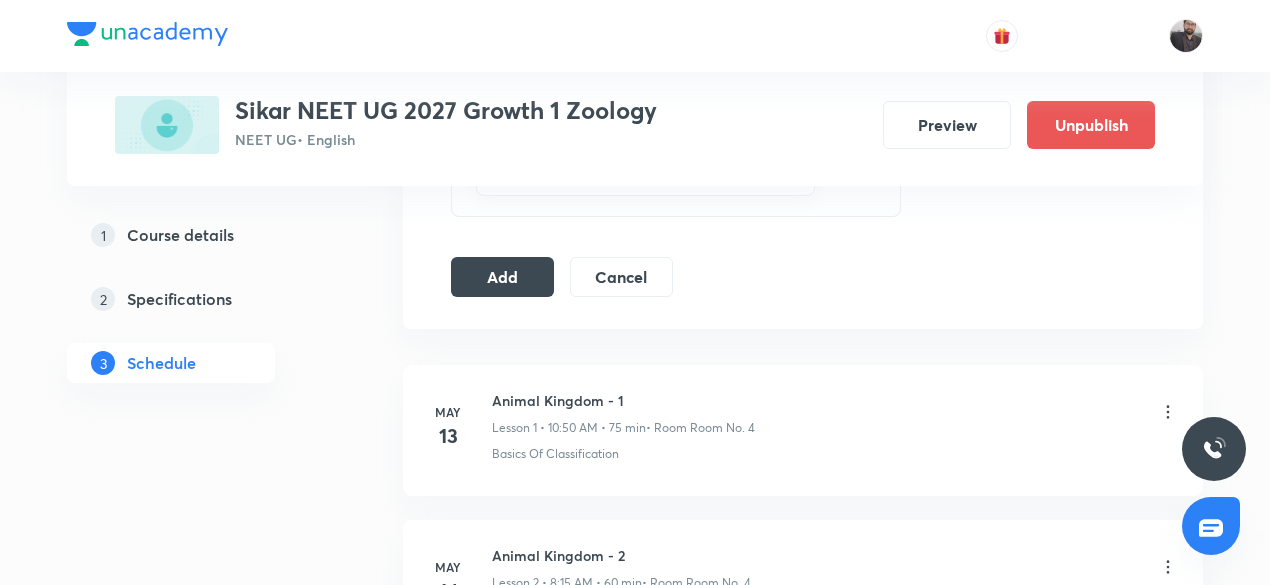 scroll, scrollTop: 1113, scrollLeft: 0, axis: vertical 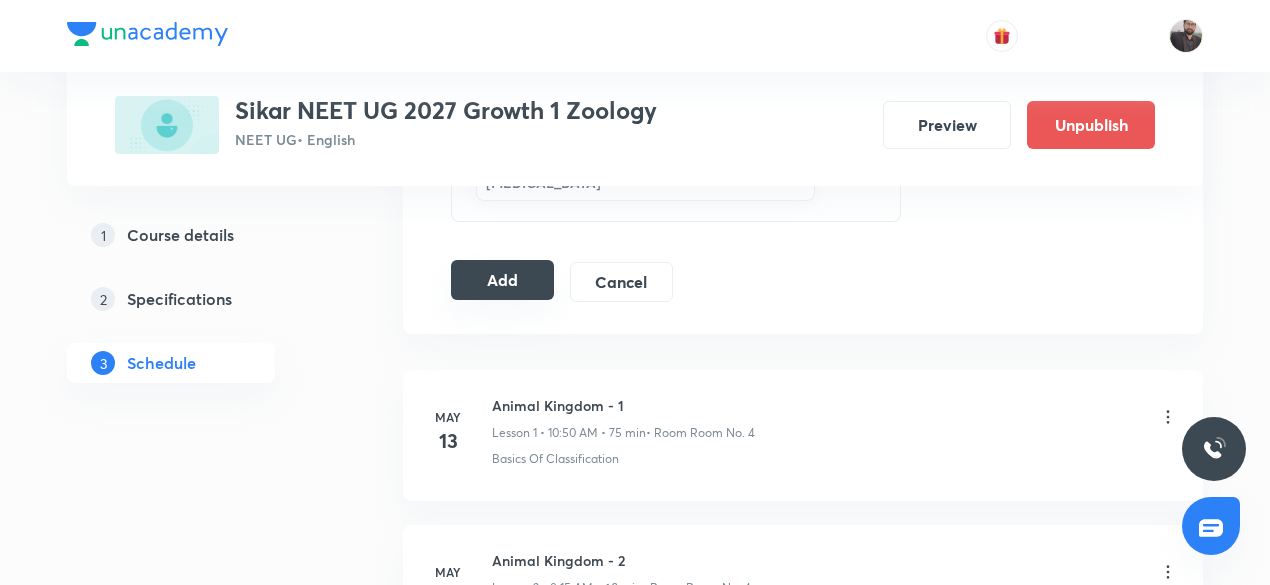 click on "Add" at bounding box center [502, 280] 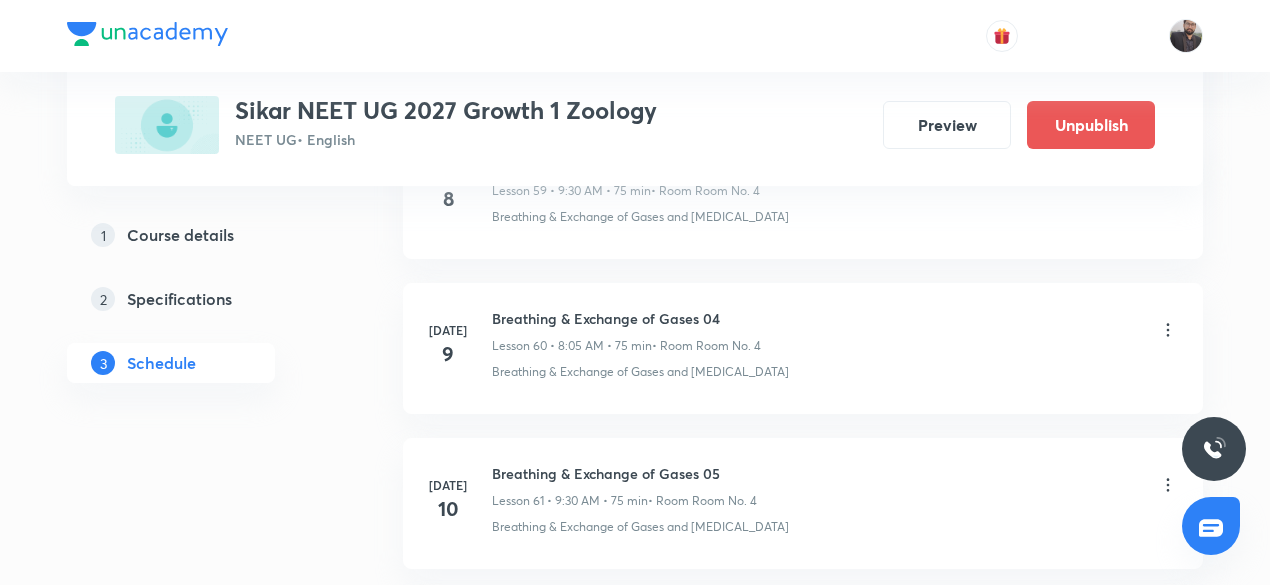 scroll, scrollTop: 9827, scrollLeft: 0, axis: vertical 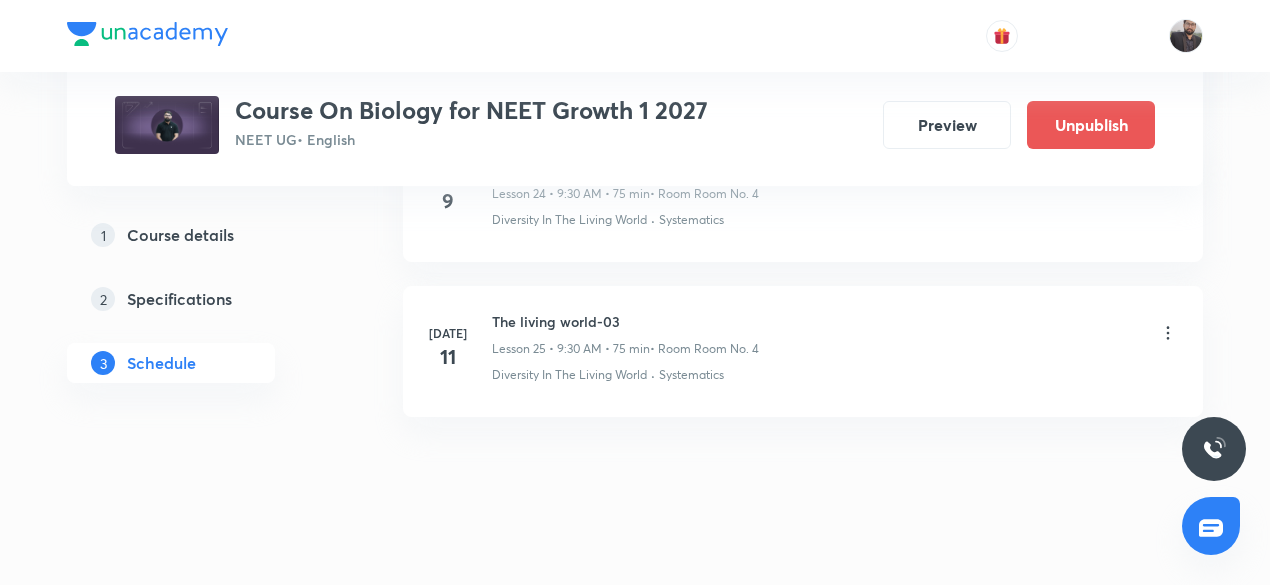 click on "The living world-03" at bounding box center [625, 321] 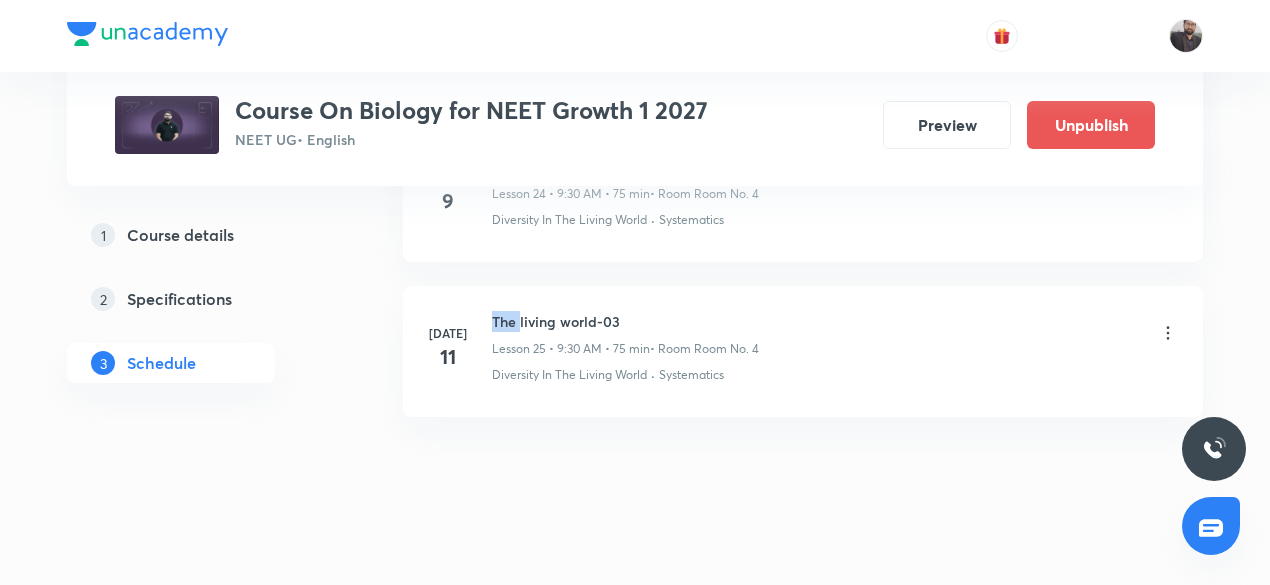 click on "The living world-03" at bounding box center [625, 321] 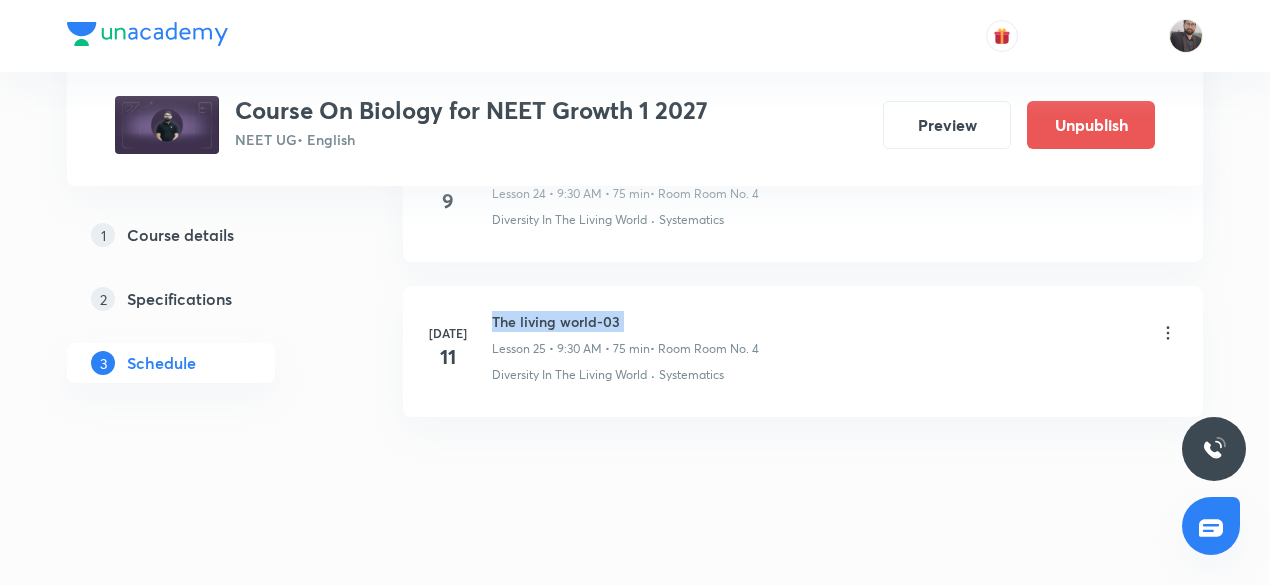 click on "The living world-03" at bounding box center [625, 321] 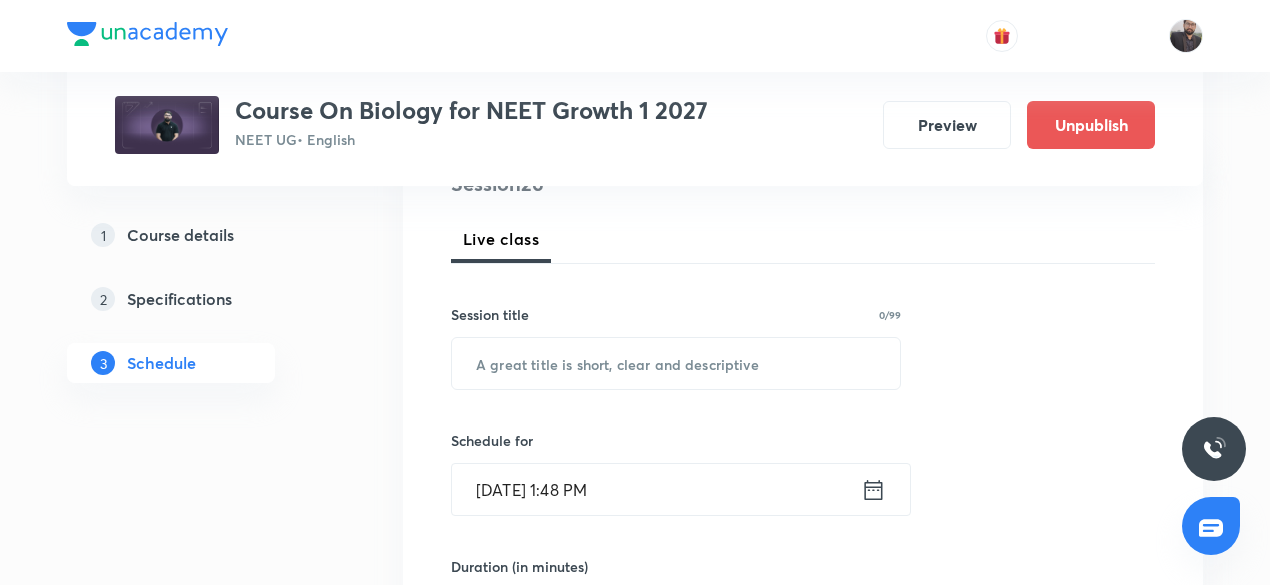 scroll, scrollTop: 270, scrollLeft: 0, axis: vertical 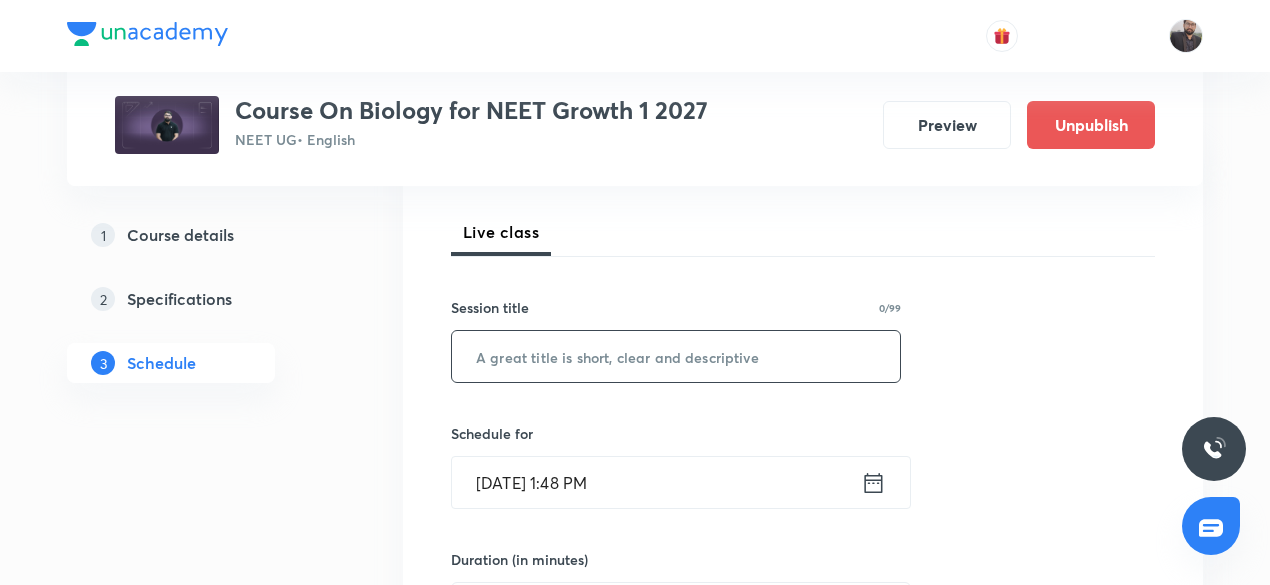 click at bounding box center (676, 356) 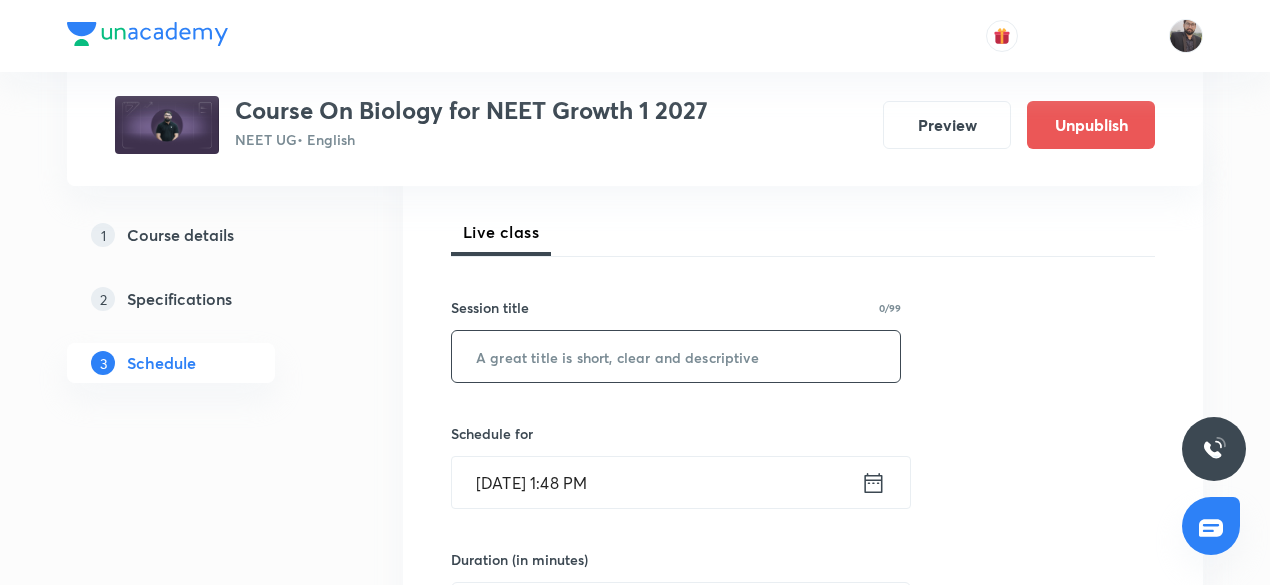 paste on "The living world-03" 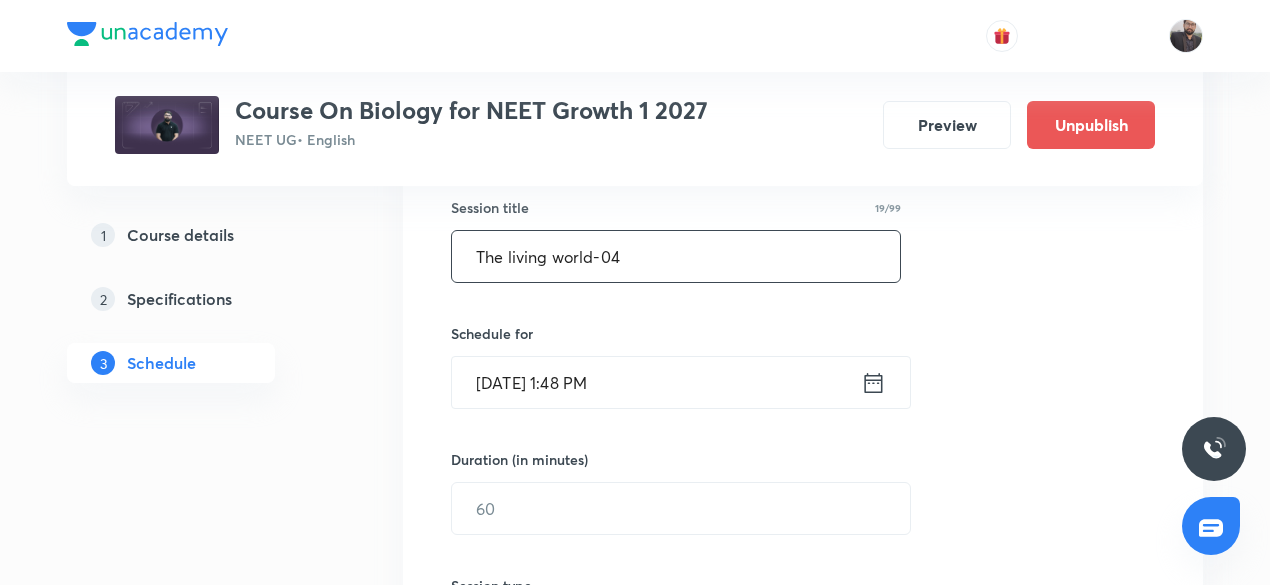scroll, scrollTop: 375, scrollLeft: 0, axis: vertical 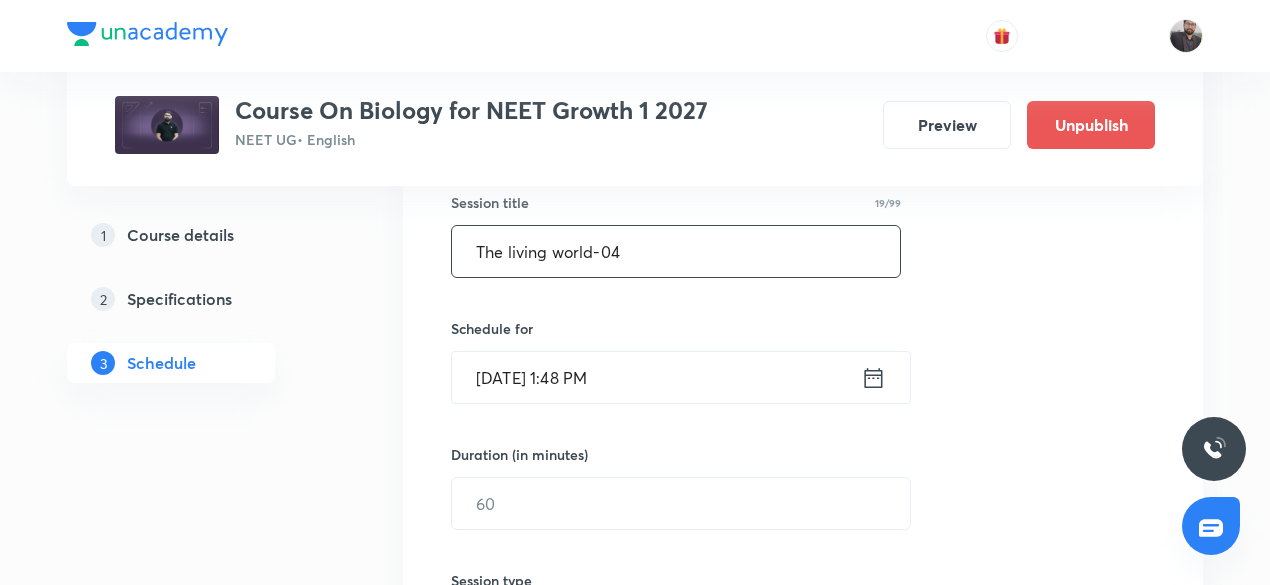 type on "The living world-04" 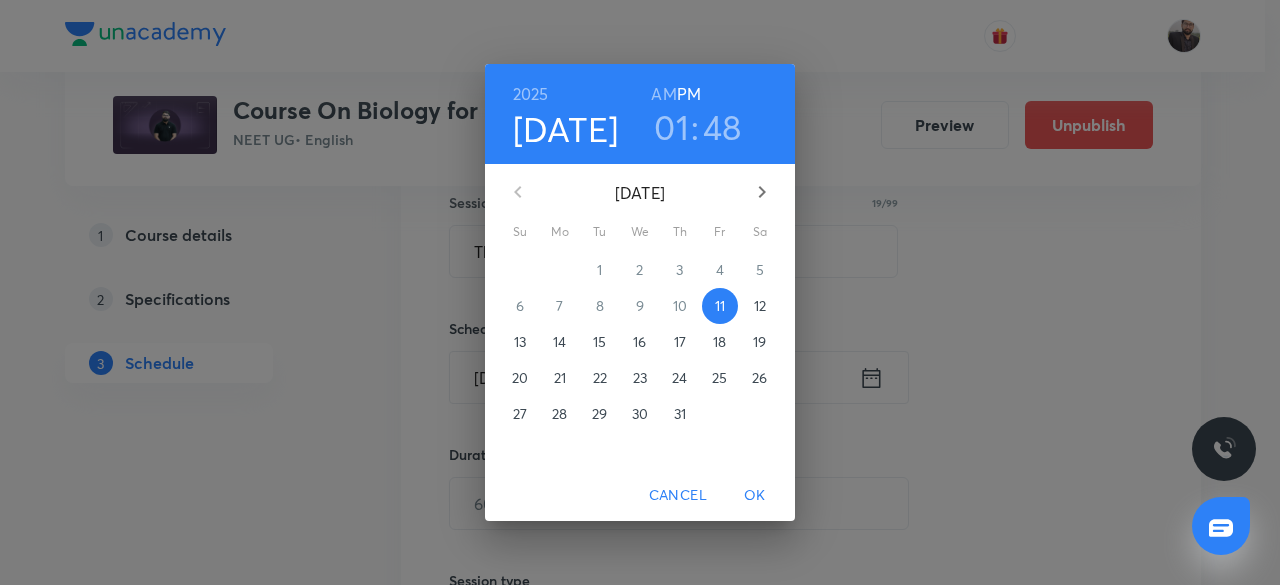 click on "12" at bounding box center [760, 306] 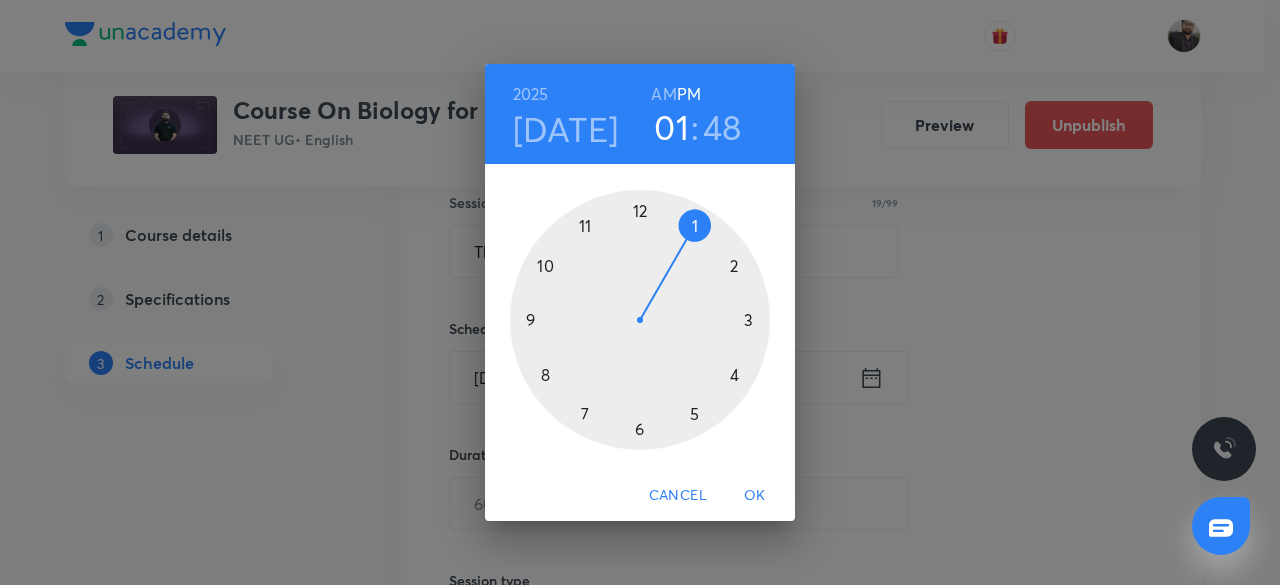 click at bounding box center [640, 320] 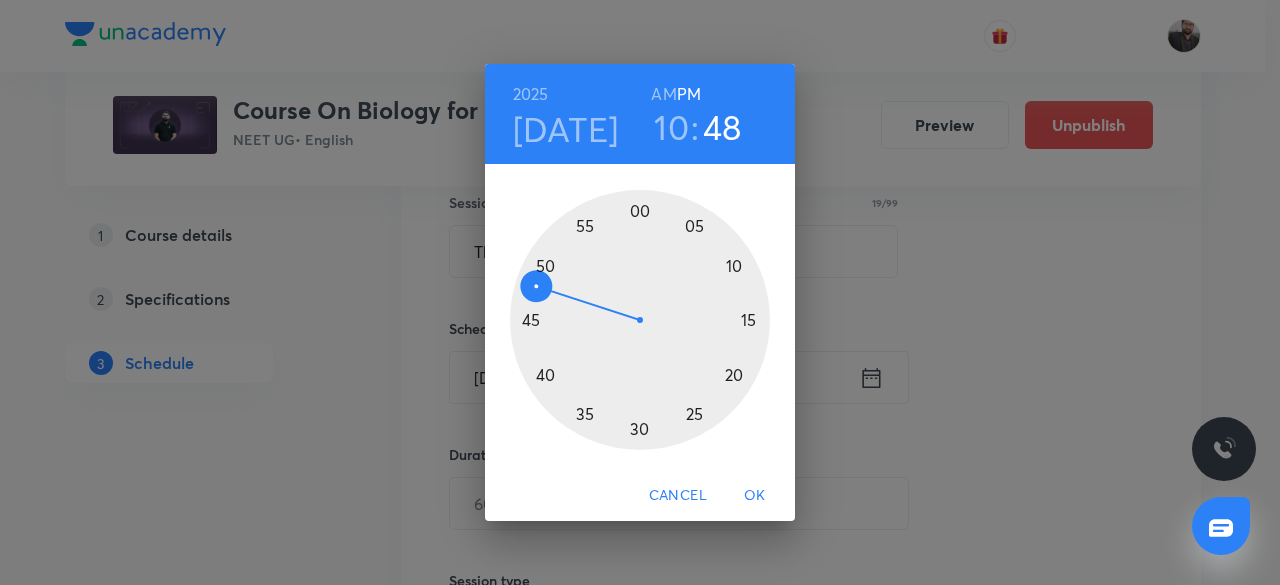 click at bounding box center [640, 320] 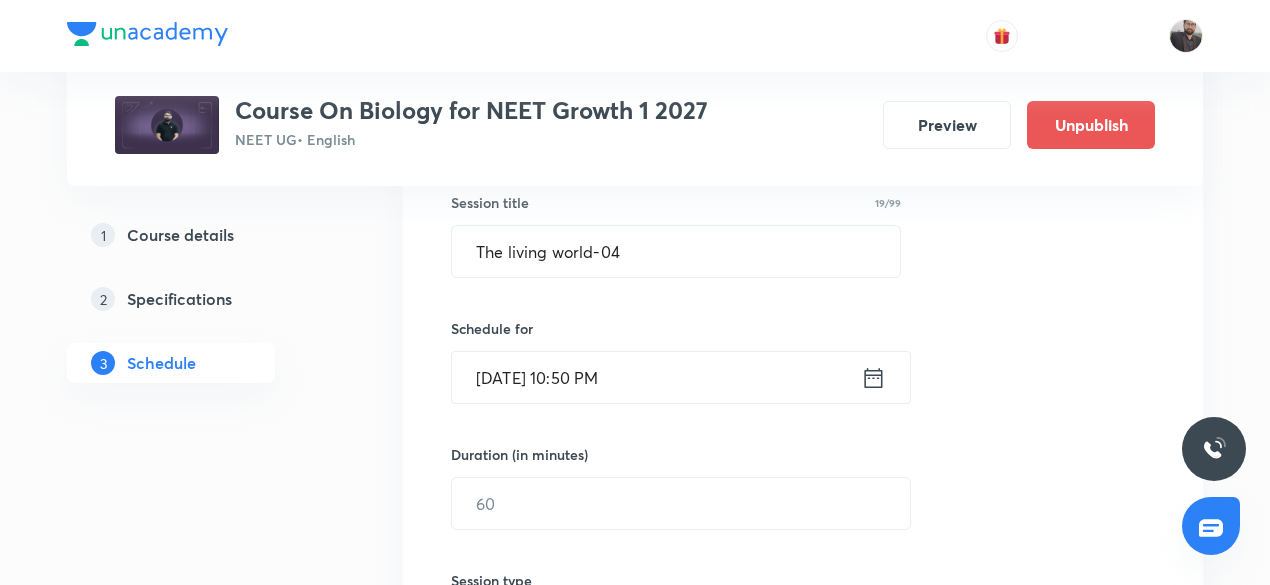 click on "[DATE] 10:50 PM" at bounding box center [656, 377] 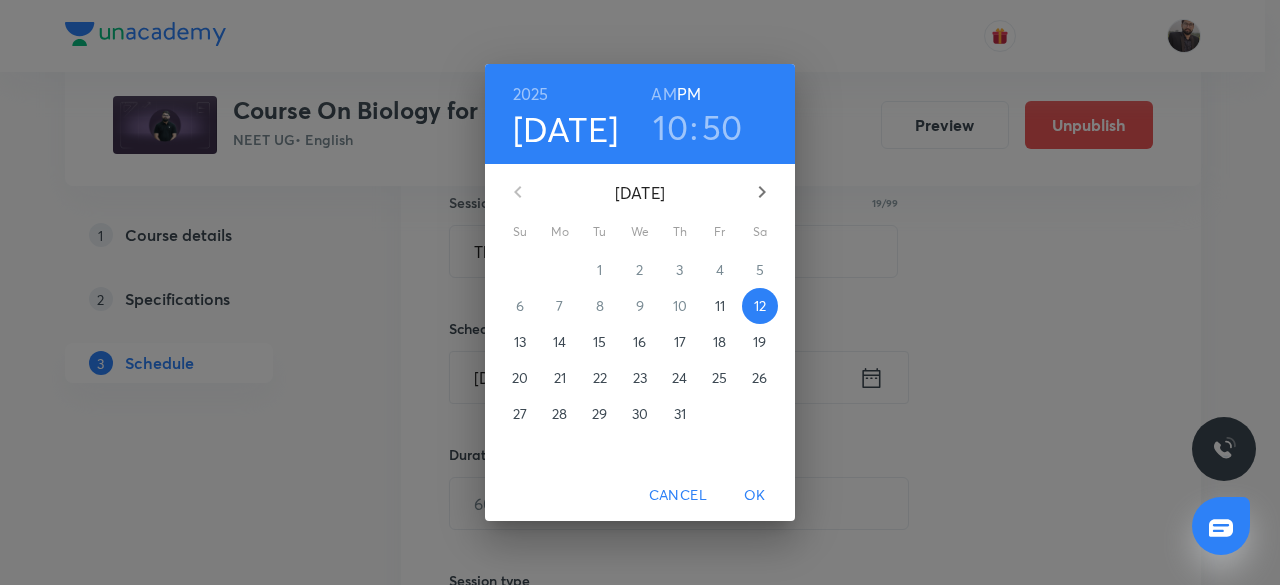 click on "AM" at bounding box center [663, 94] 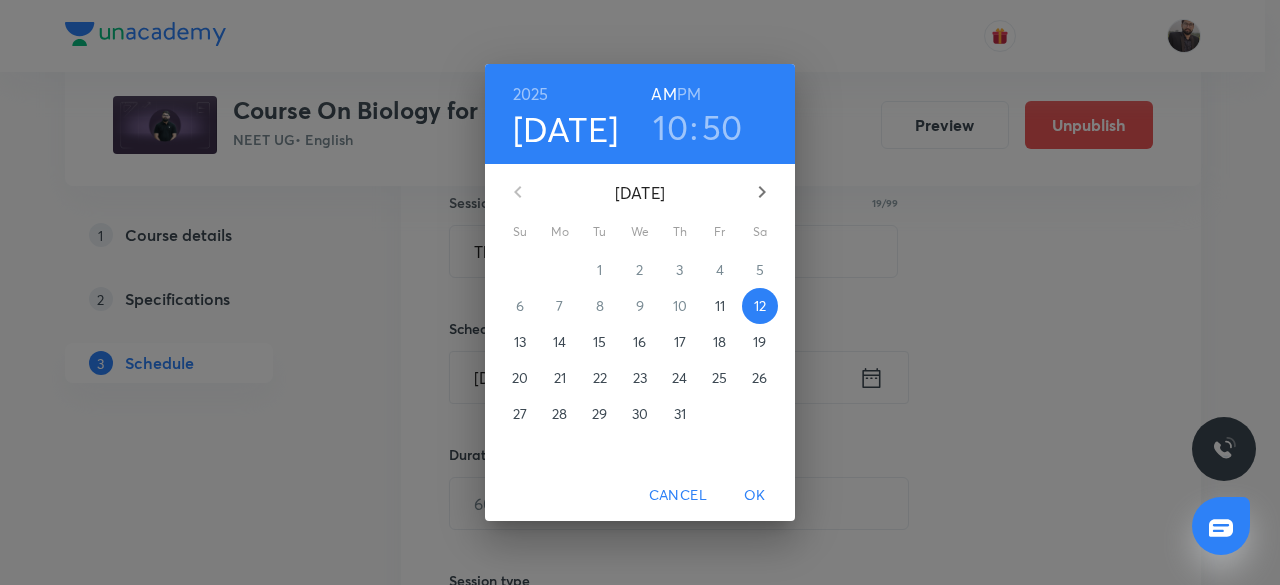 click on "OK" at bounding box center (755, 495) 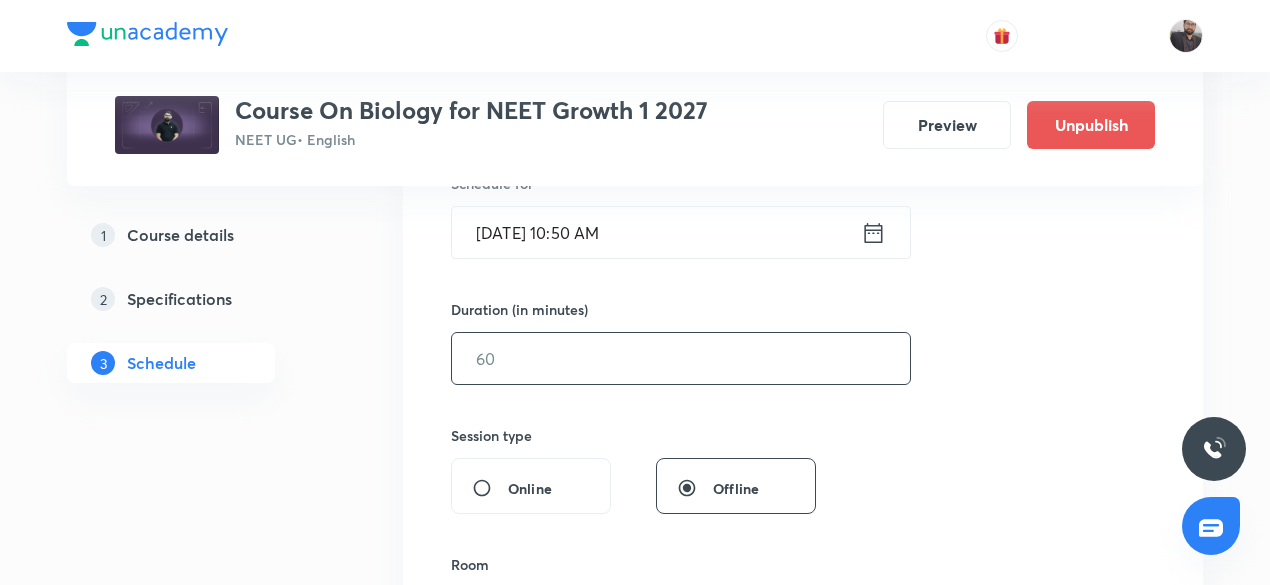 scroll, scrollTop: 521, scrollLeft: 0, axis: vertical 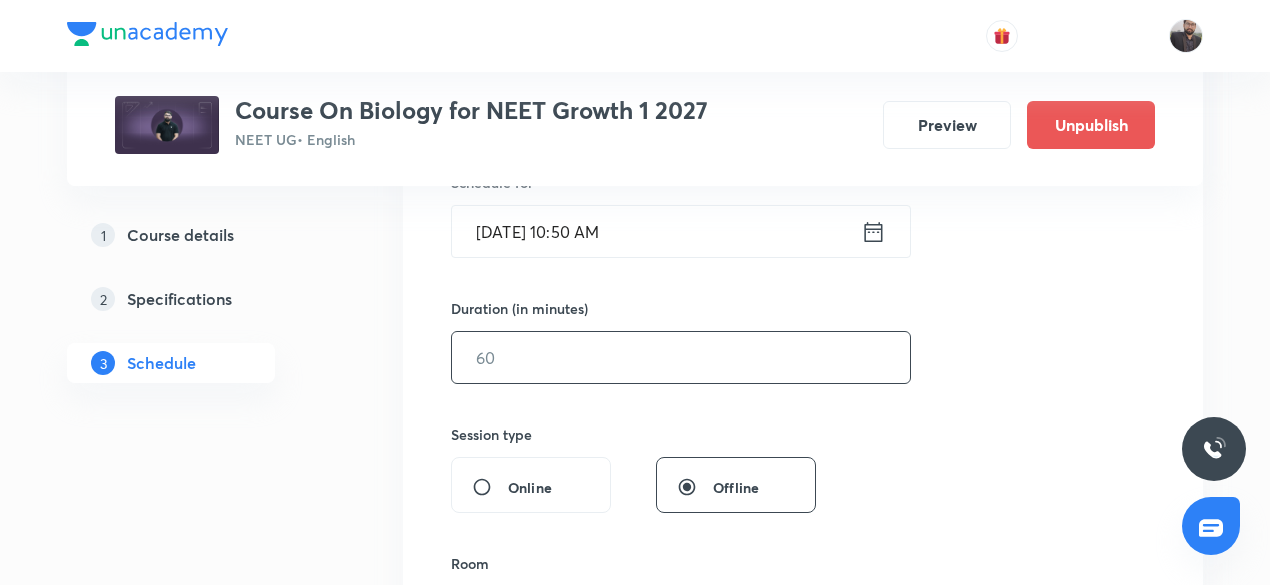 click at bounding box center (681, 357) 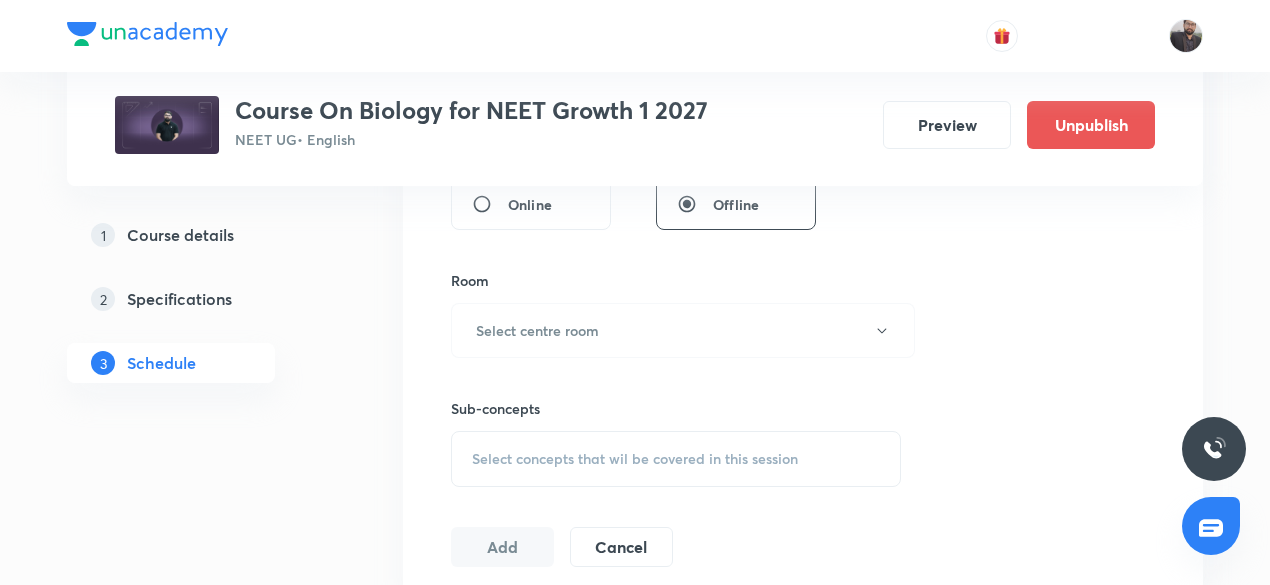 scroll, scrollTop: 805, scrollLeft: 0, axis: vertical 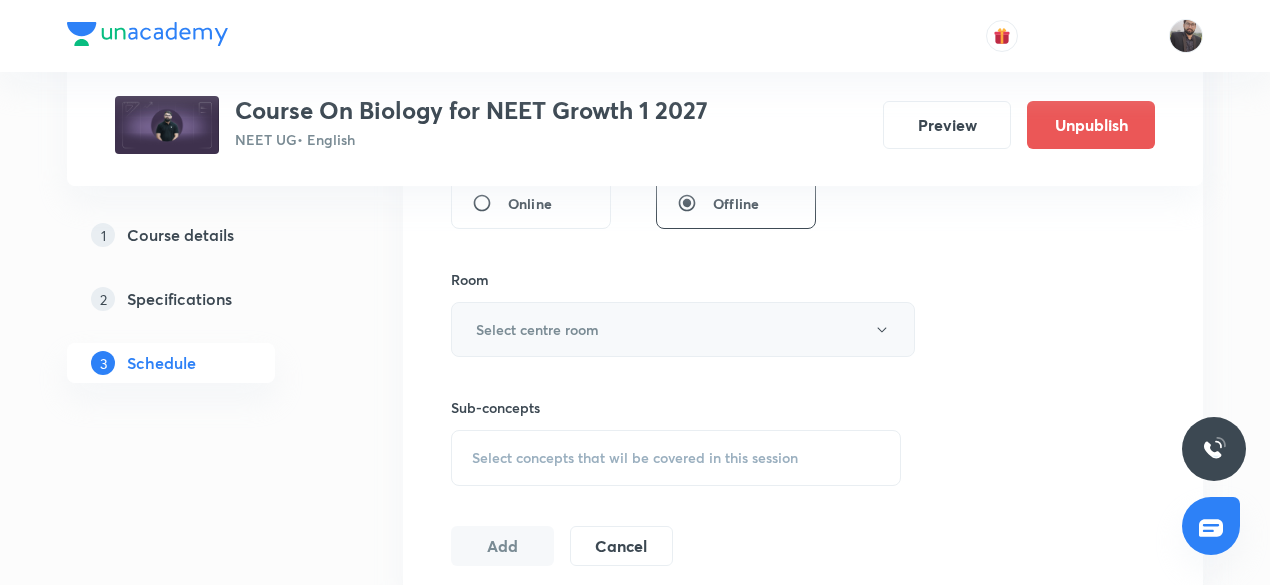 type on "75" 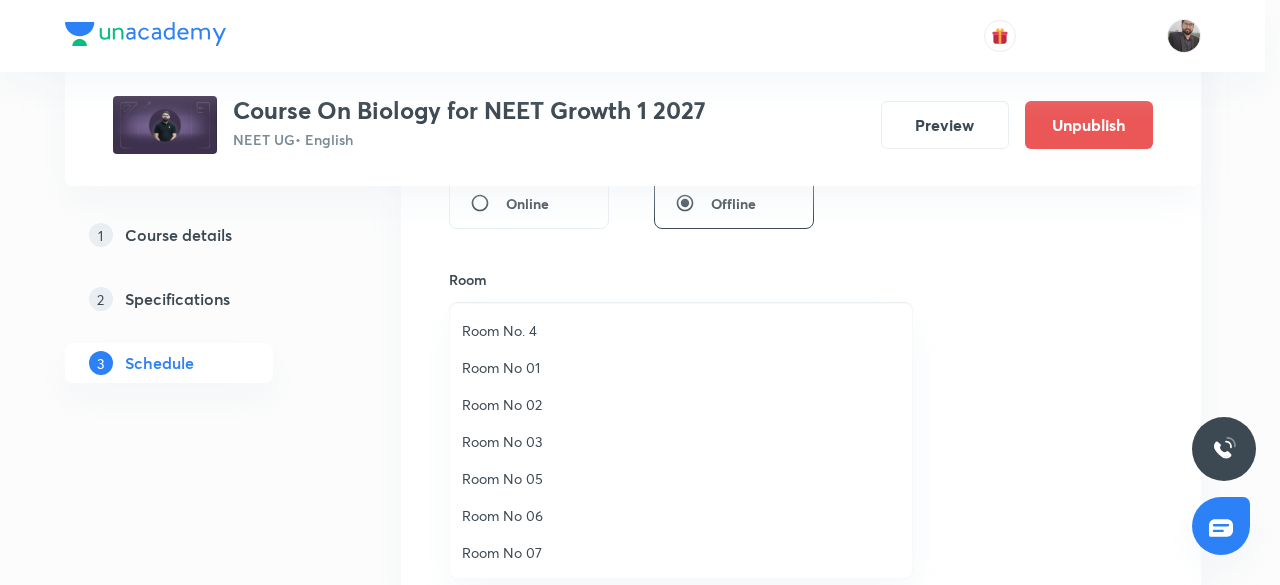 click on "Room No. 4" at bounding box center (681, 330) 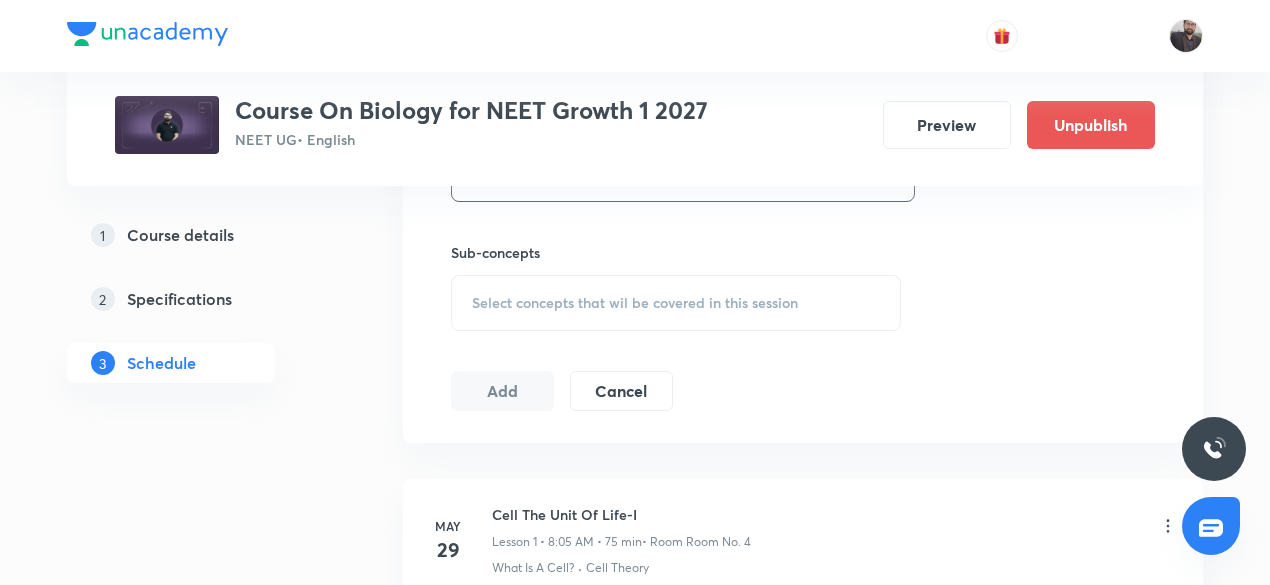 scroll, scrollTop: 962, scrollLeft: 0, axis: vertical 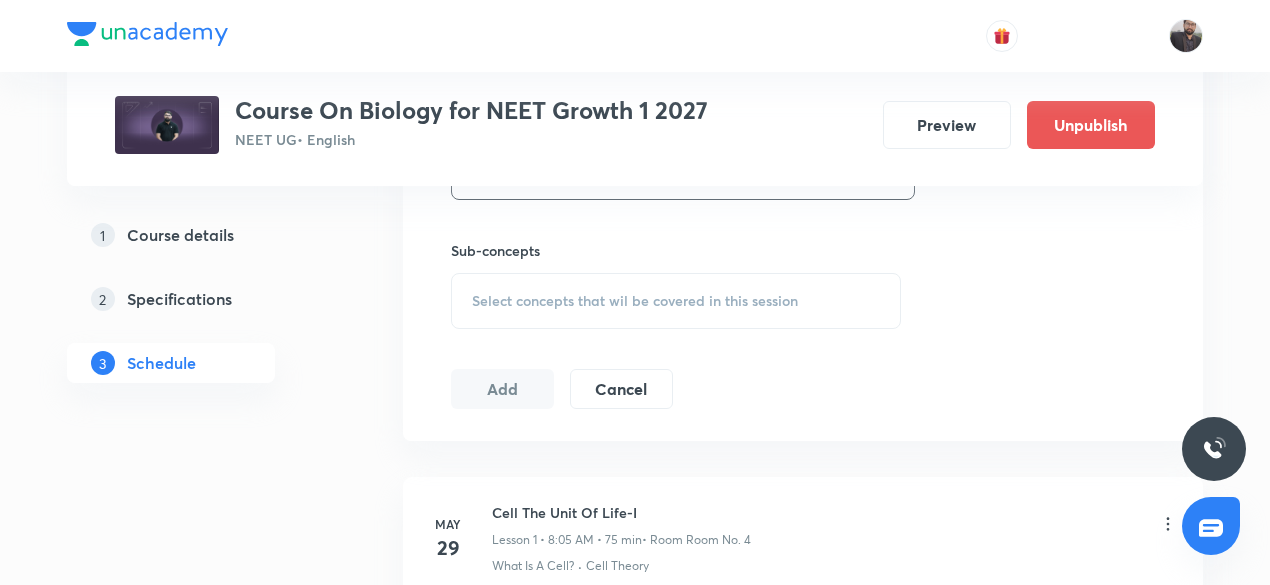 click on "Select concepts that wil be covered in this session" at bounding box center (676, 301) 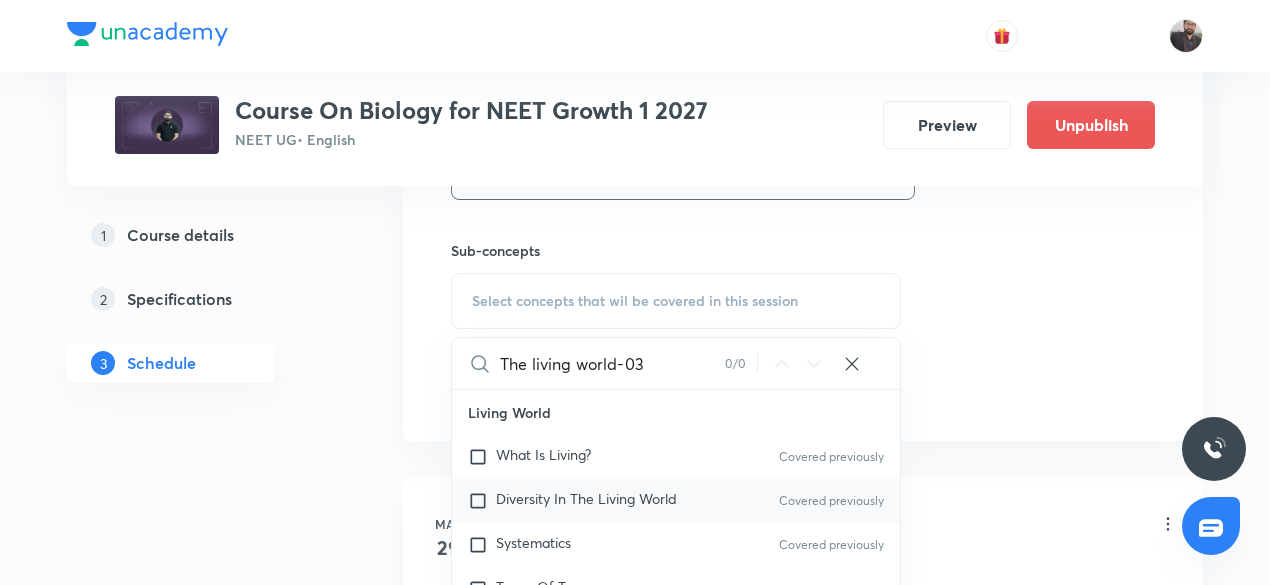 type on "The living world-03" 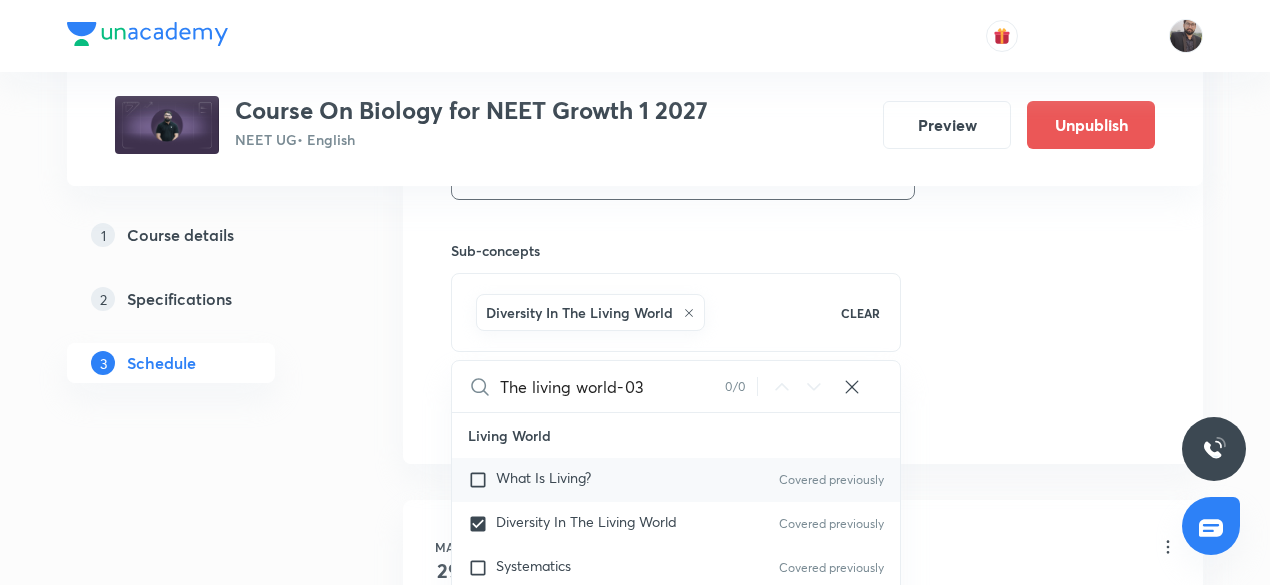 click on "What Is Living?" at bounding box center (543, 477) 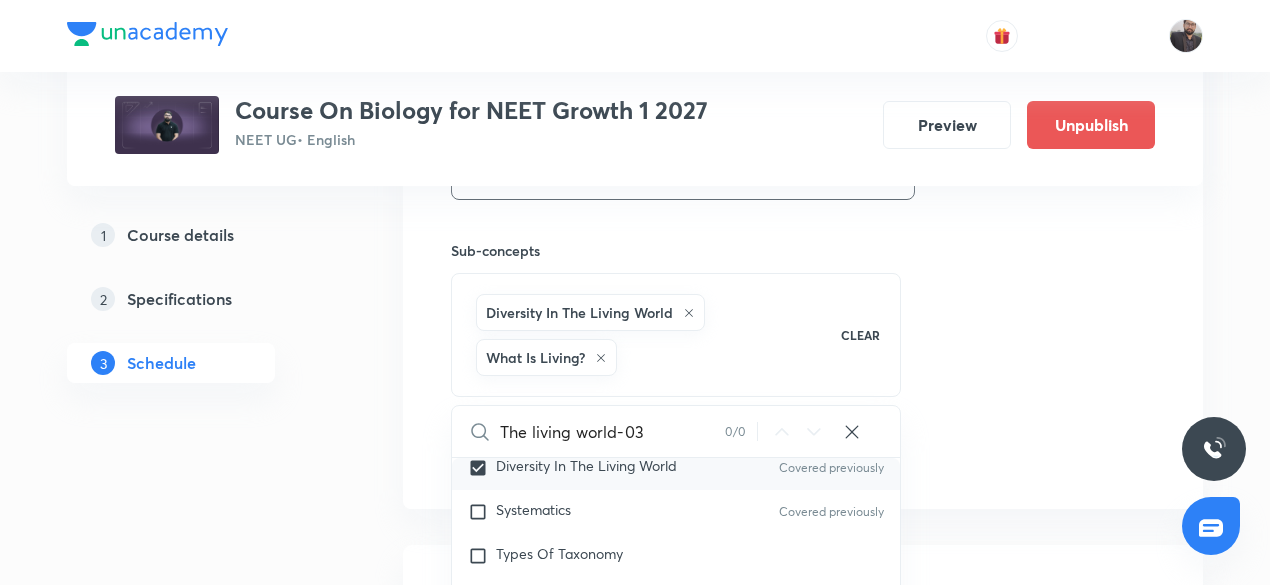 scroll, scrollTop: 104, scrollLeft: 0, axis: vertical 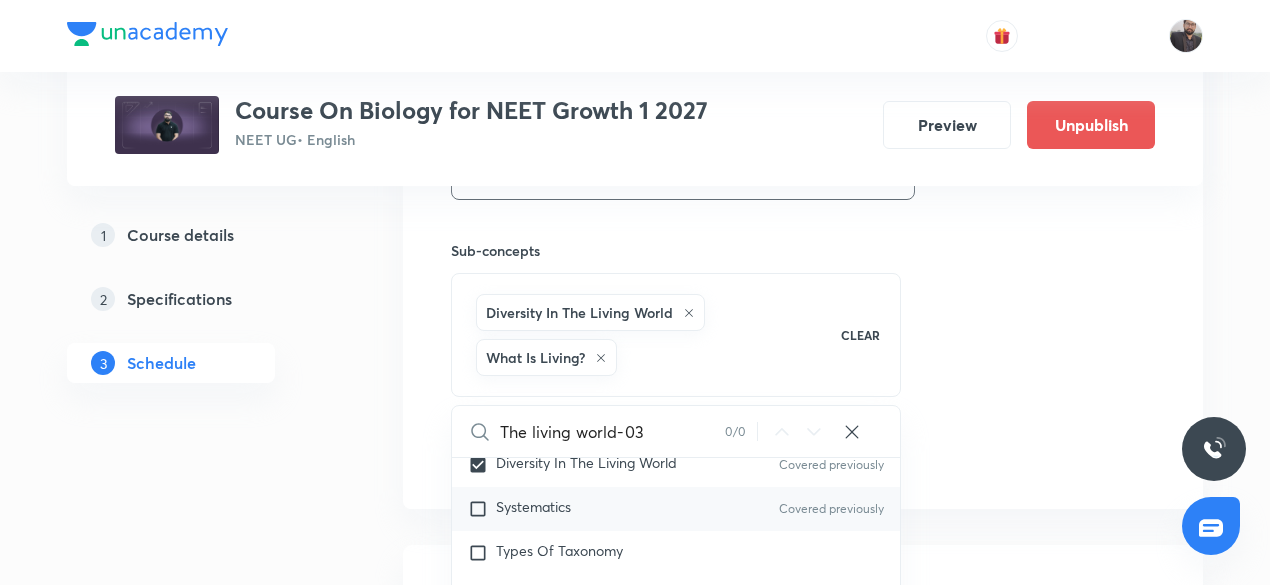 click on "Systematics" at bounding box center [533, 506] 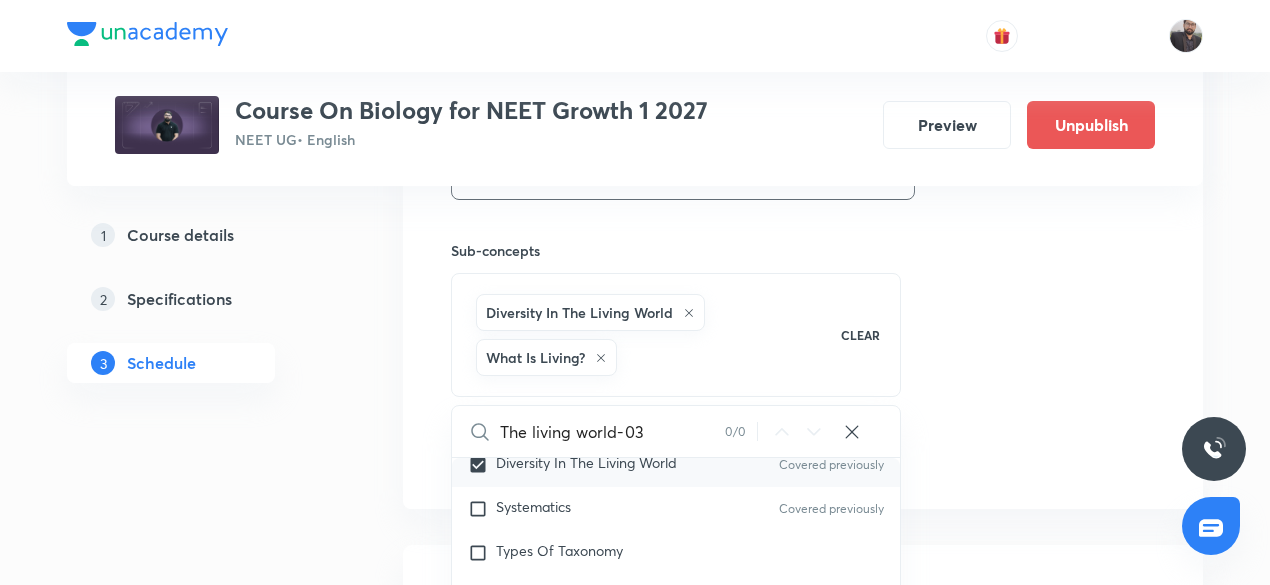 checkbox on "true" 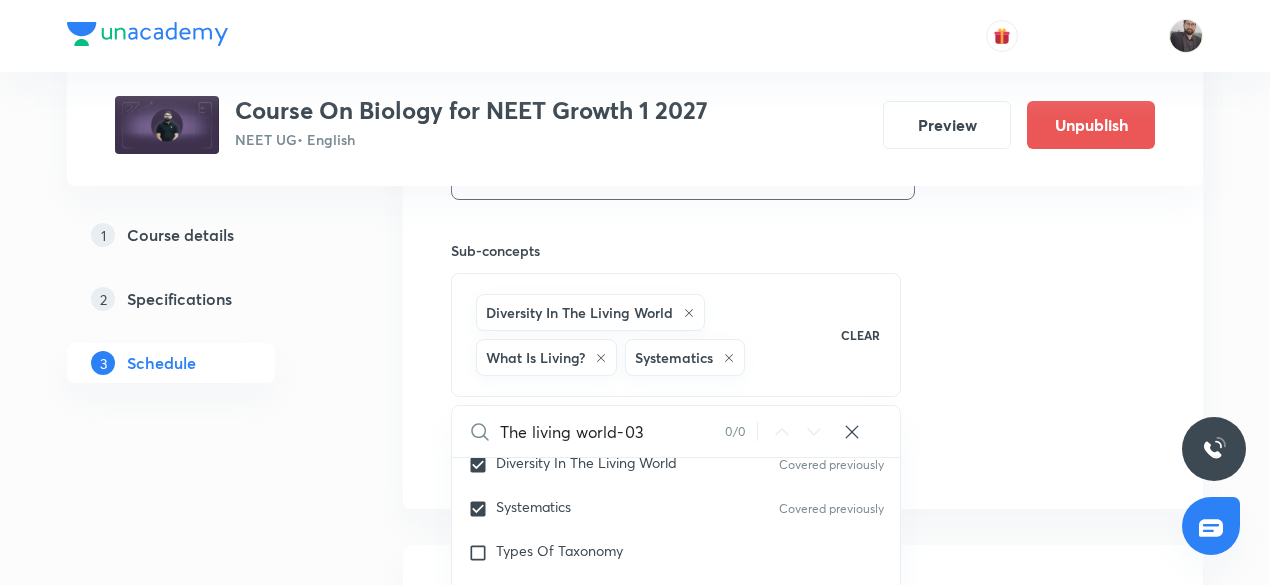 click on "Session  26 Live class Session title 19/99 The living world-04 ​ Schedule for [DATE] 10:50 AM ​ Duration (in minutes) 75 ​   Session type Online Offline Room Room No. 4 Sub-concepts Diversity In The Living World What Is Living? Systematics CLEAR The living world-03 0 / 0 ​ Living World What Is Living? Covered previously Diversity In The Living World Covered previously Systematics Covered previously Types Of Taxonomy Fundamental Components Of Taxonomy Taxonomic Categories Taxonomical Aids The Three Domains Of Life Biological Nomenclature  Biological Classification System Of Classification Kingdom Monera Kingdom [MEDICAL_DATA] Kingdom Fungi Kingdom Plantae Kingdom Animalia Linchens Mycorrhiza Virus [MEDICAL_DATA] Viroids Plant Kingdom Algae Bryophytes Pteridophytes Gymnosperms Angiosperms Animal Kingdom Basics Of Classification Classification Of Animals Animal Kingdom Animal Diversity Animal Diversity Morphology - Flowering Plants Plant Morphology Root Types Of Roots Stem Types Of Stem  Leaf Inflorescence Seed" at bounding box center (803, -27) 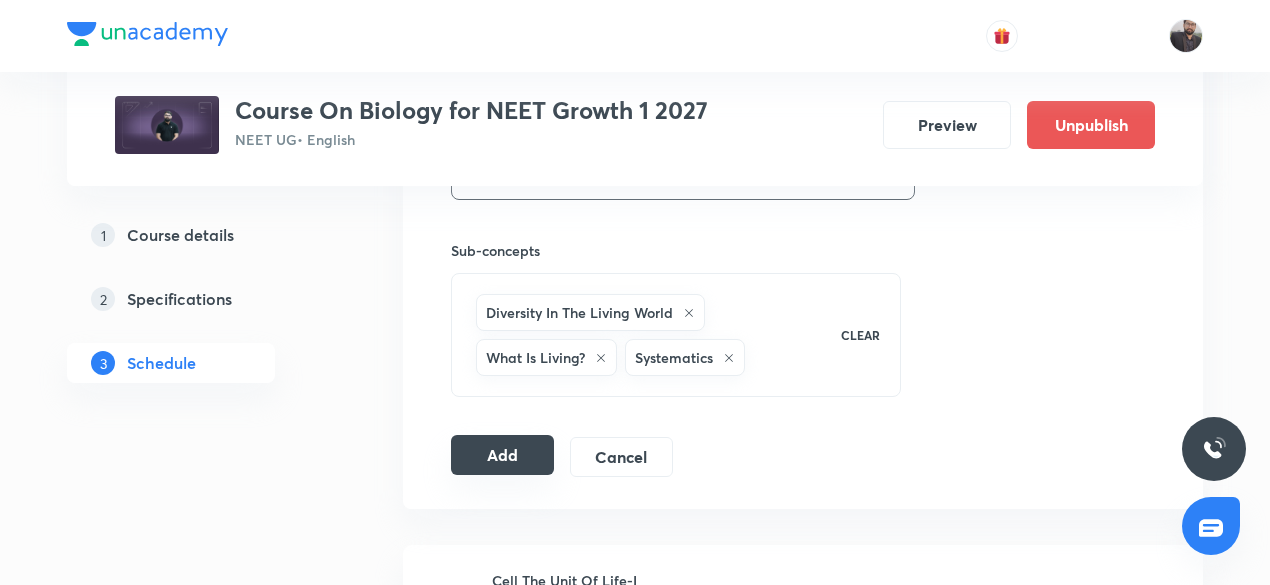 click on "Add" at bounding box center [502, 455] 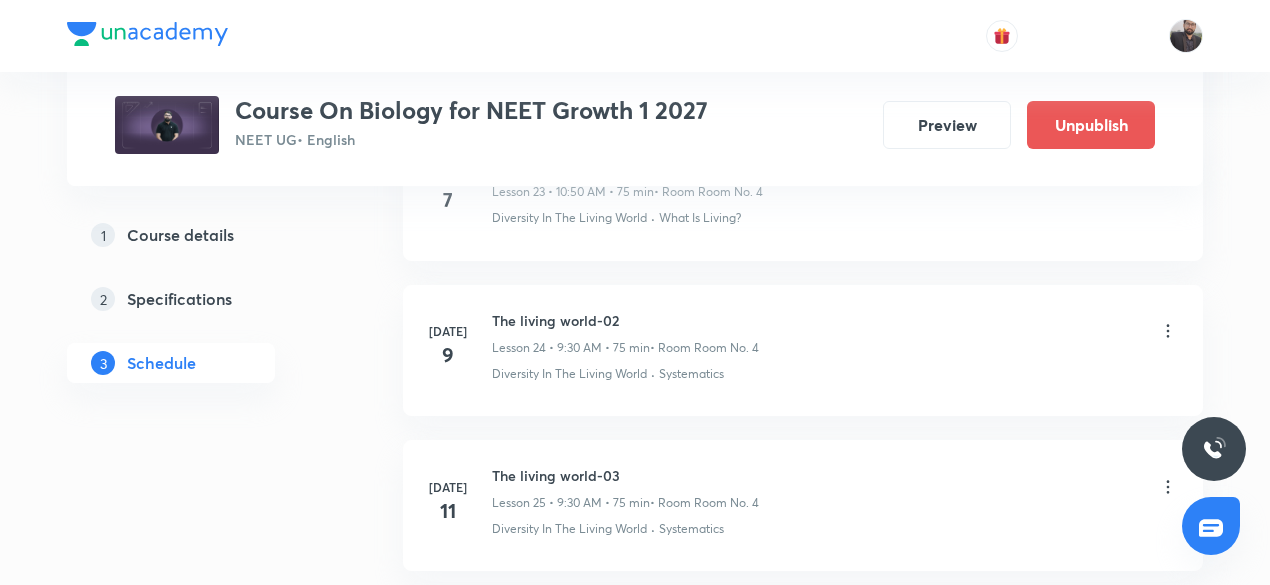 scroll, scrollTop: 4152, scrollLeft: 0, axis: vertical 